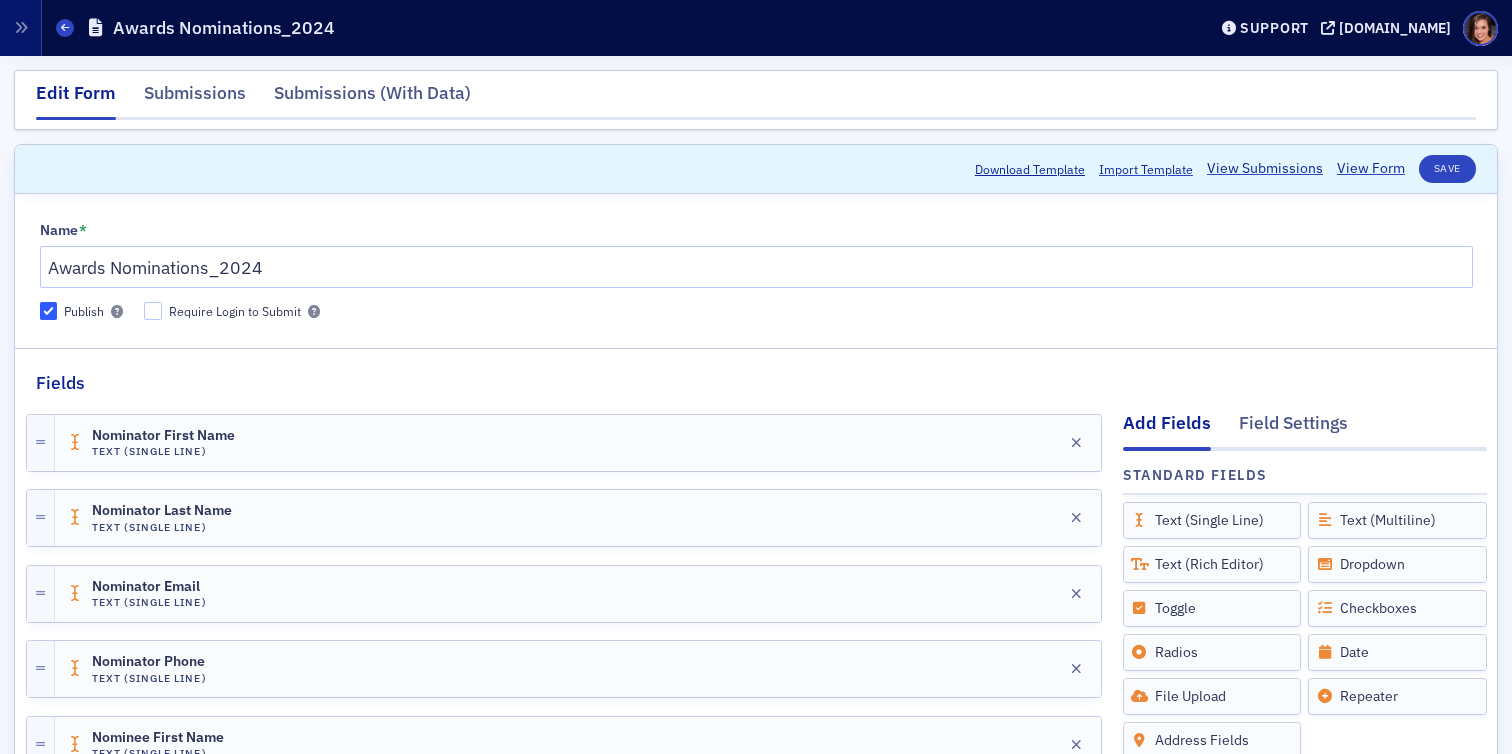 scroll, scrollTop: 0, scrollLeft: 0, axis: both 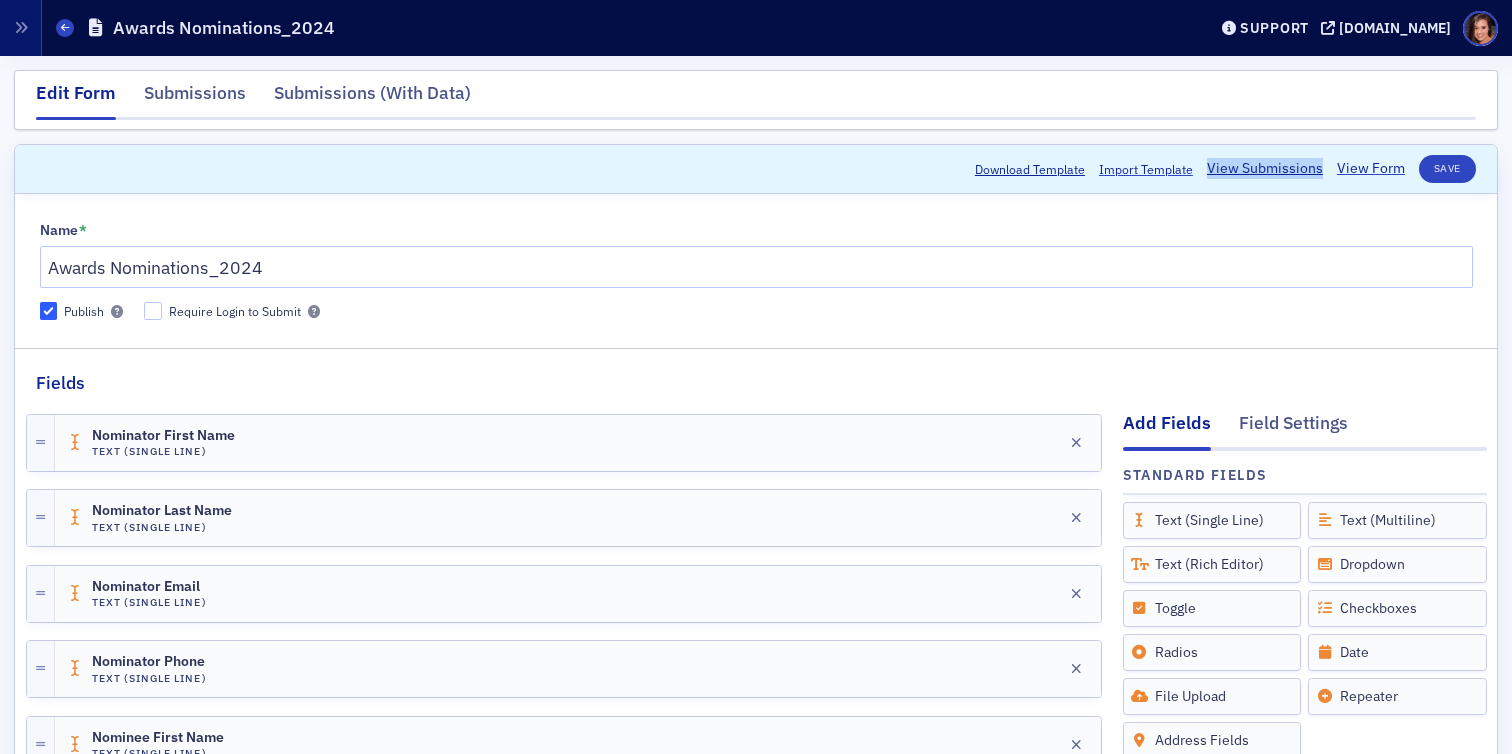 click on "View Submissions" 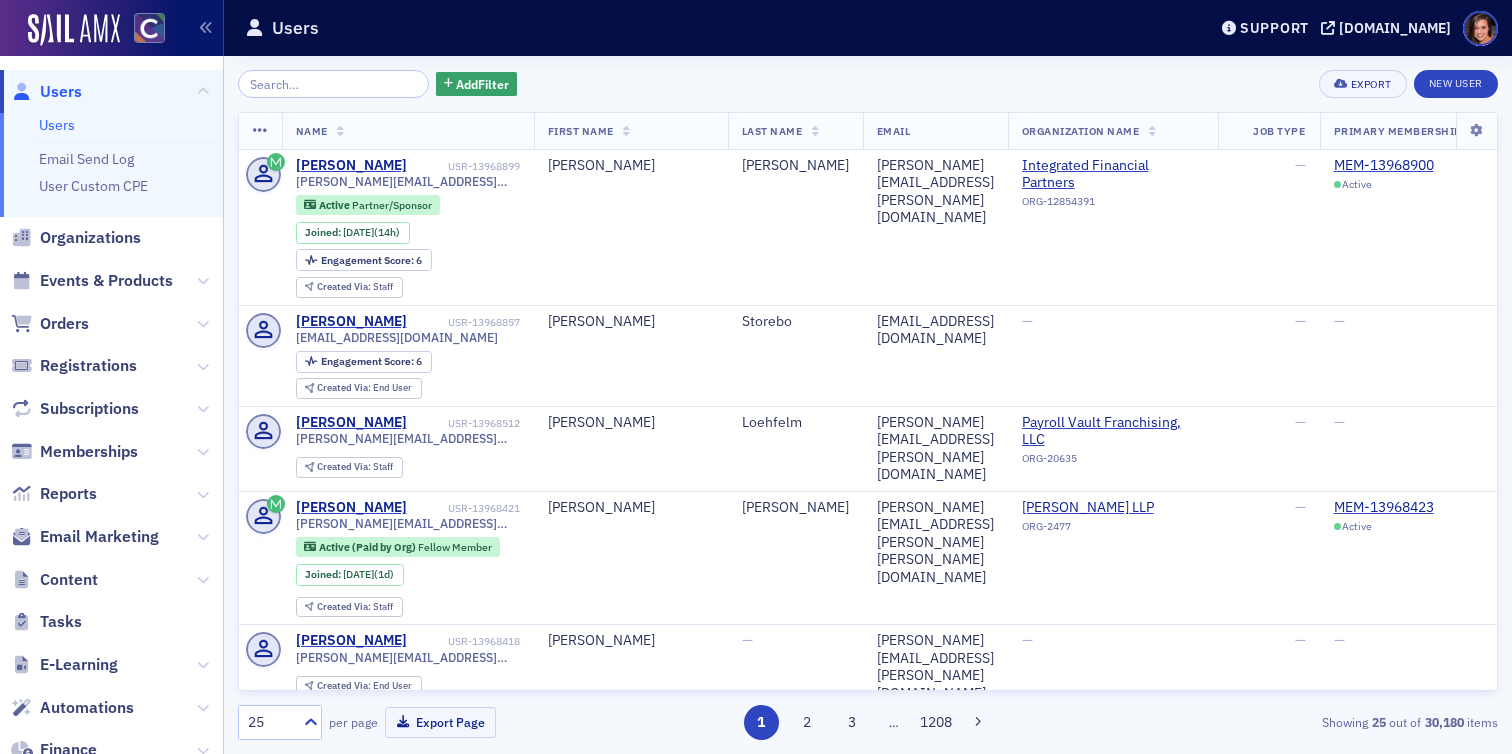 scroll, scrollTop: 0, scrollLeft: 0, axis: both 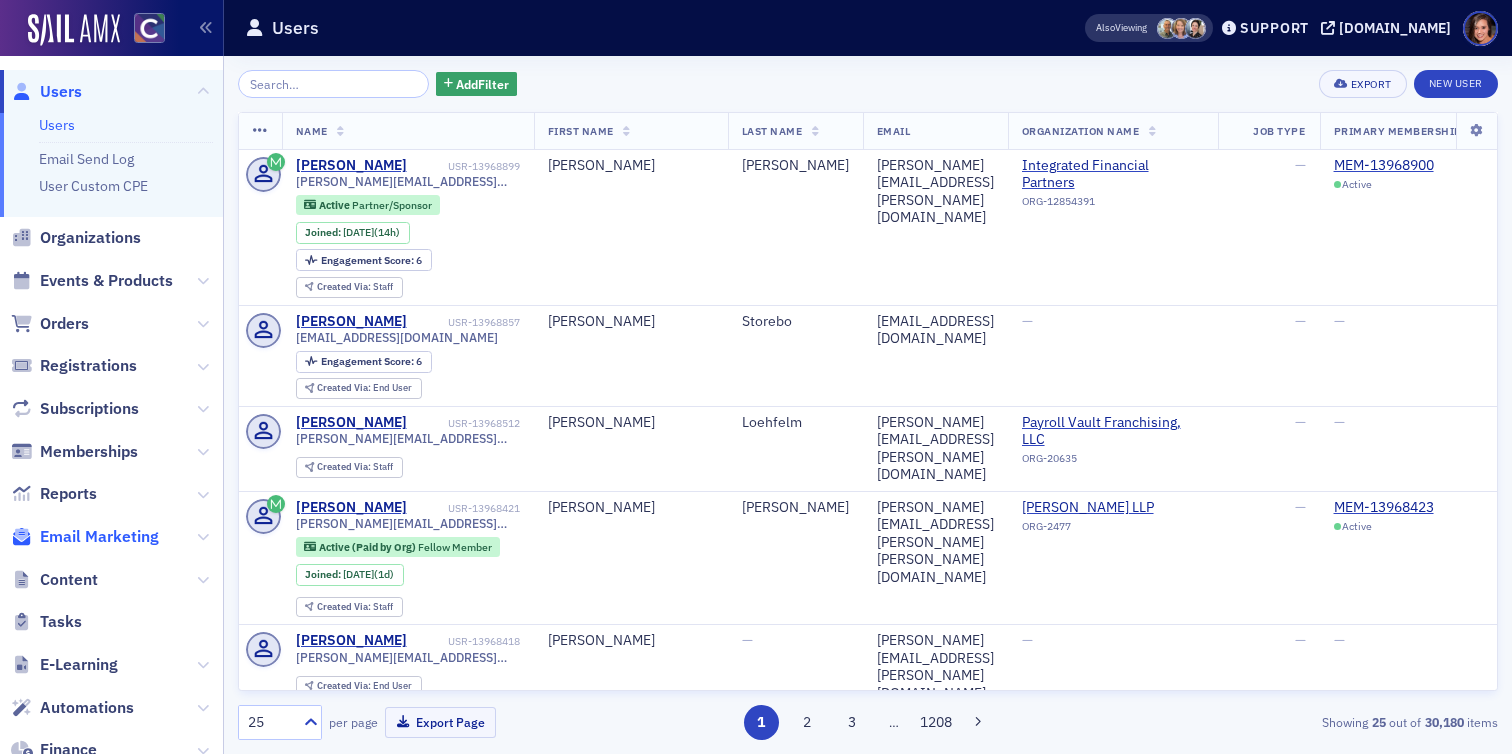 click on "Email Marketing" 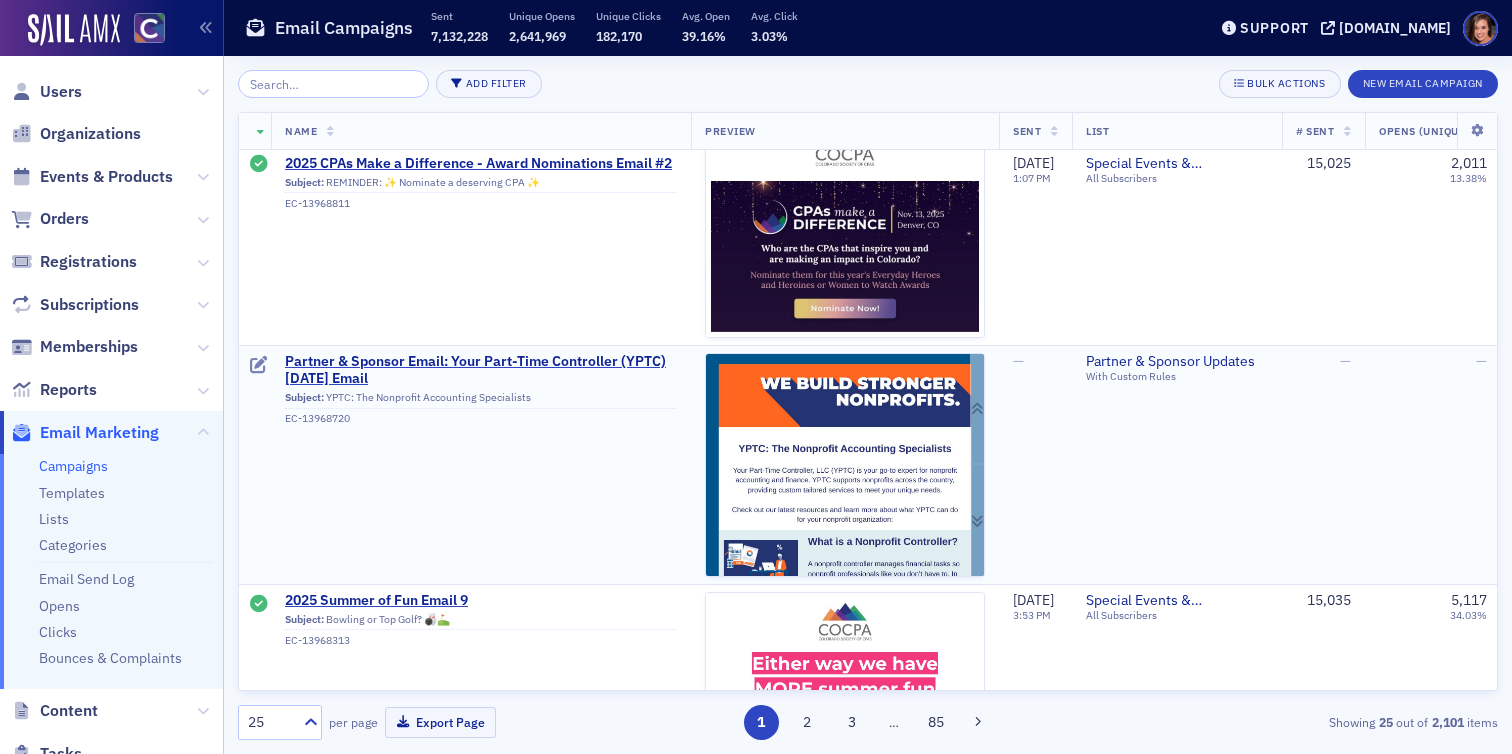 scroll, scrollTop: 50, scrollLeft: 0, axis: vertical 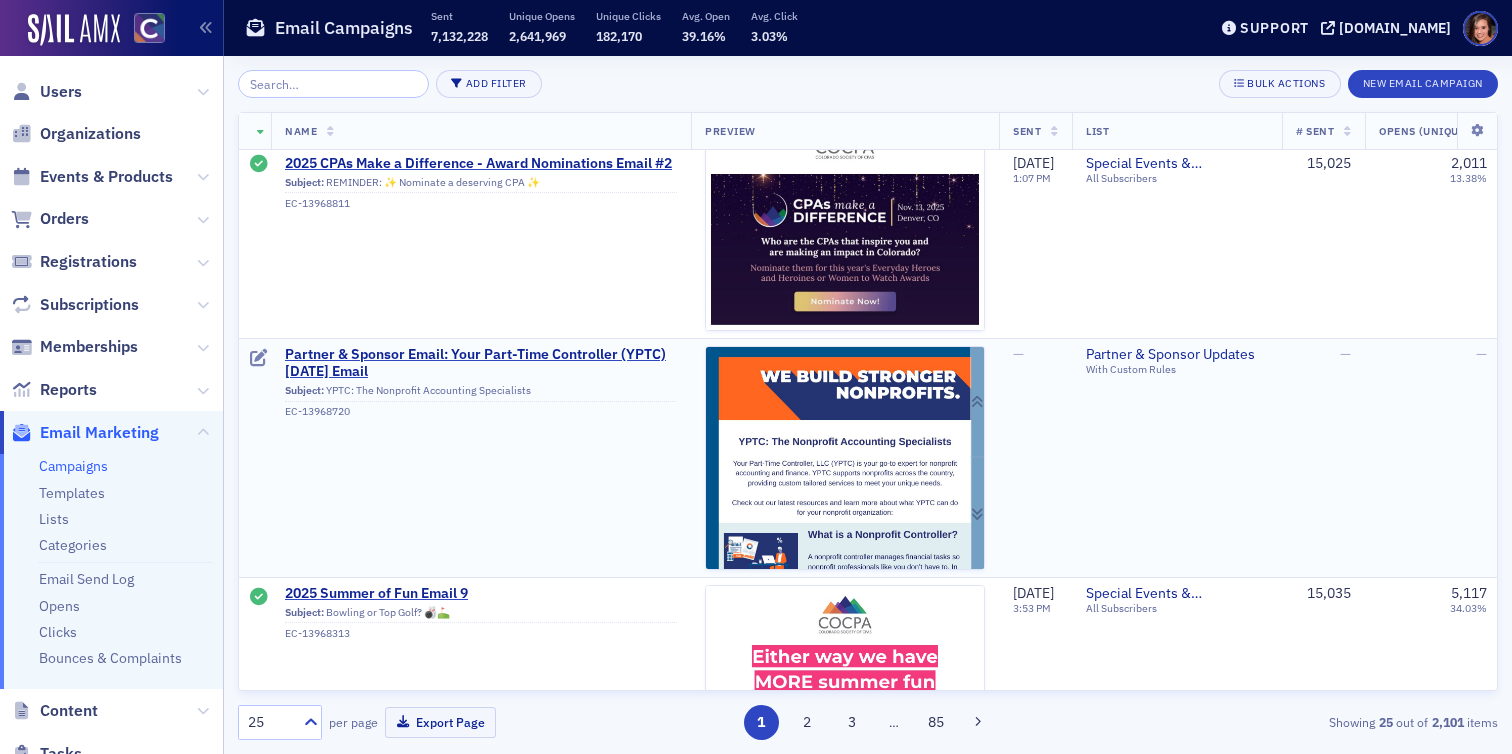 click 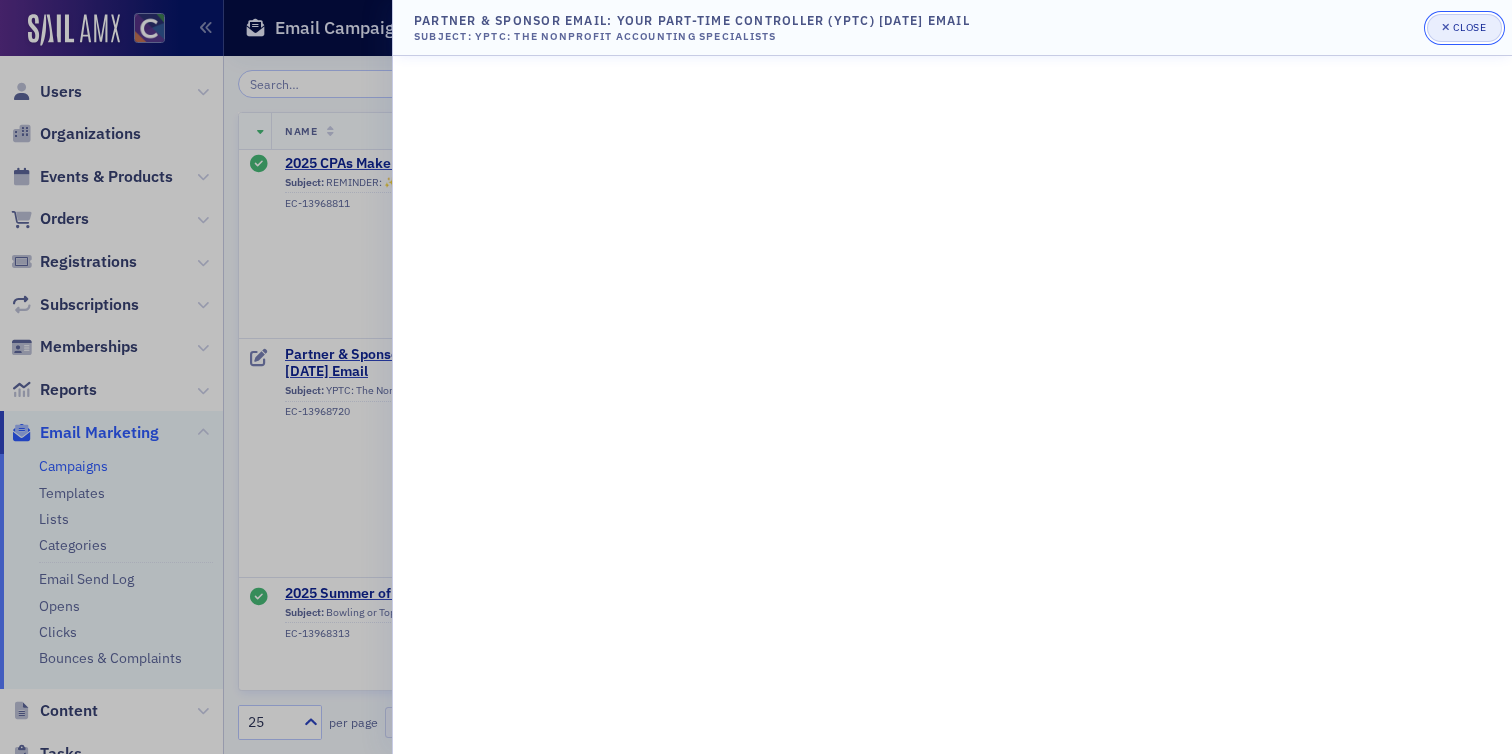 click on "Close" at bounding box center (1470, 27) 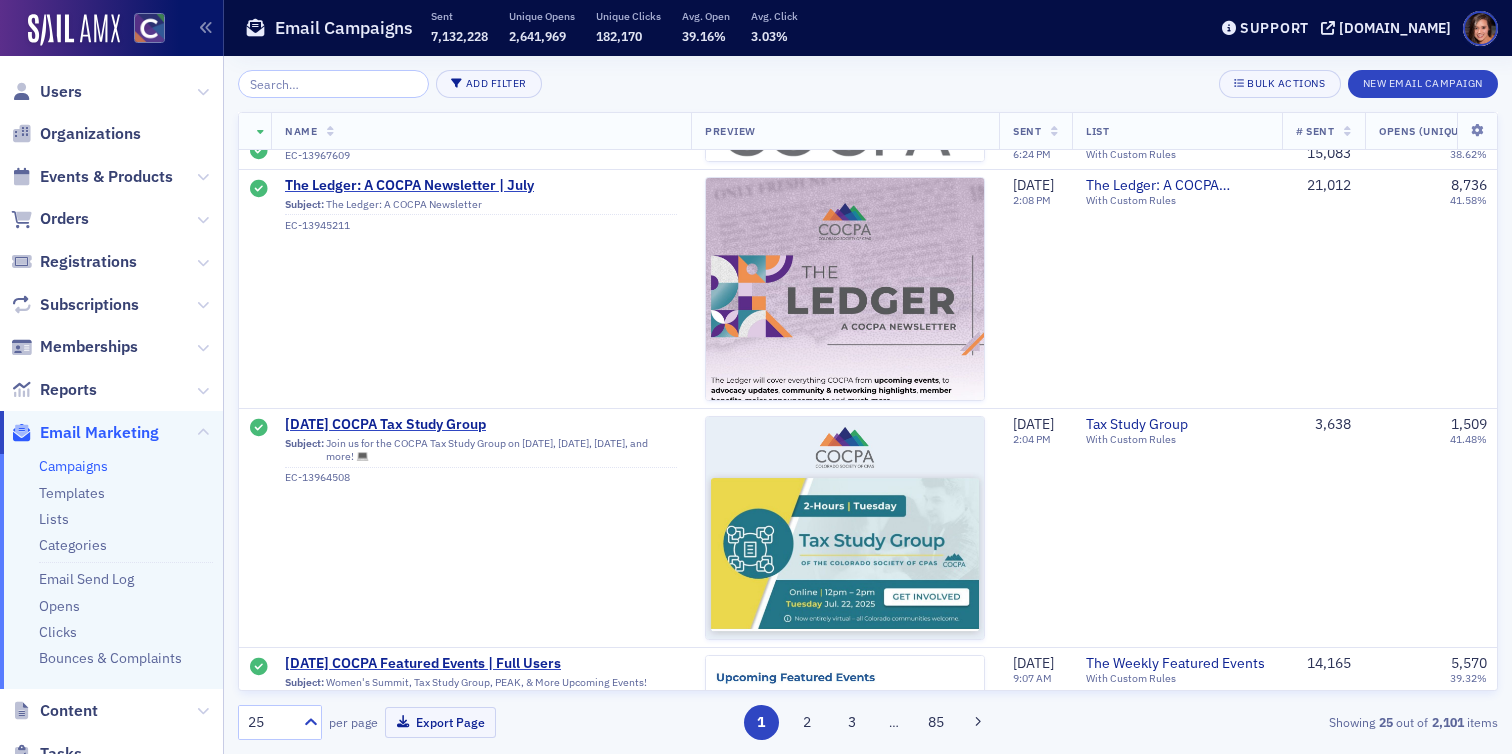 scroll, scrollTop: 895, scrollLeft: 0, axis: vertical 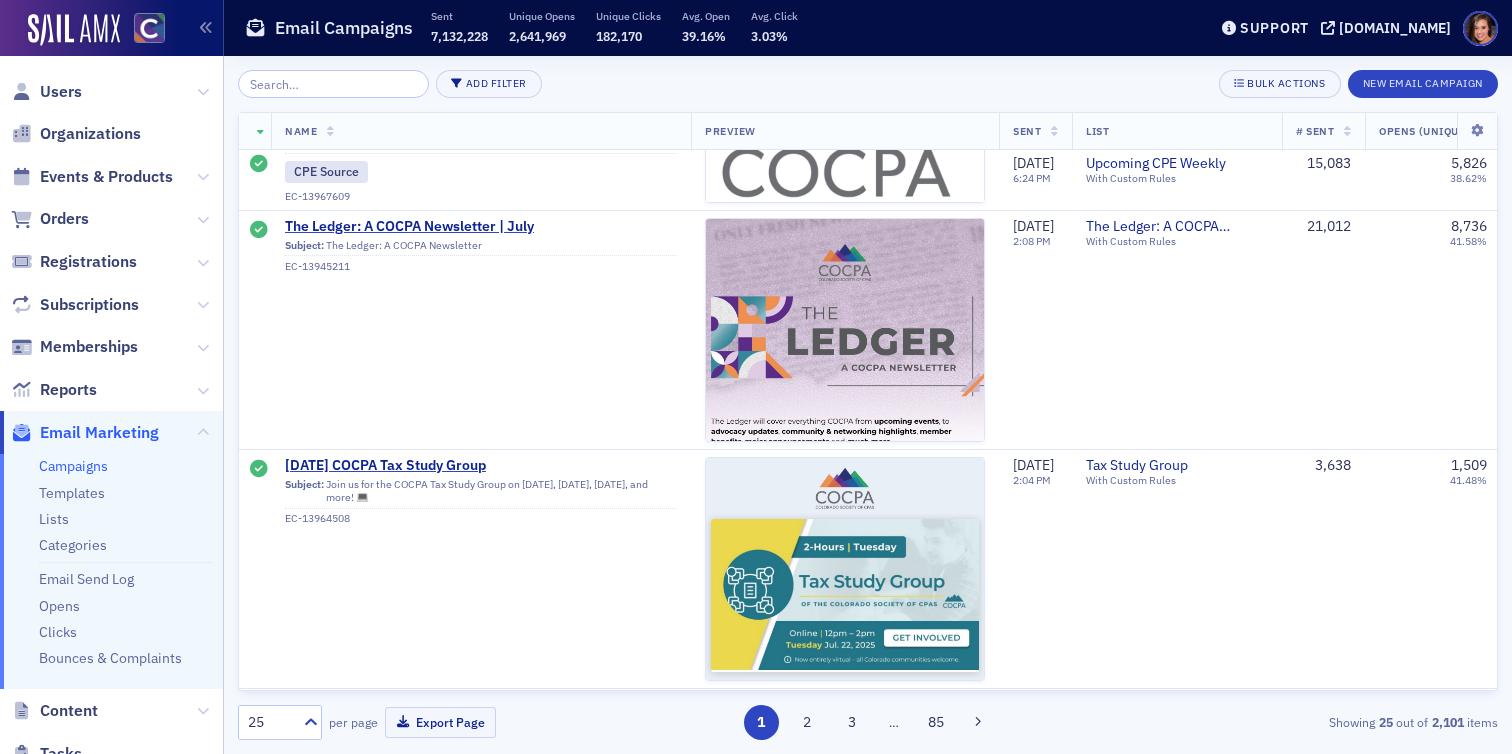 click 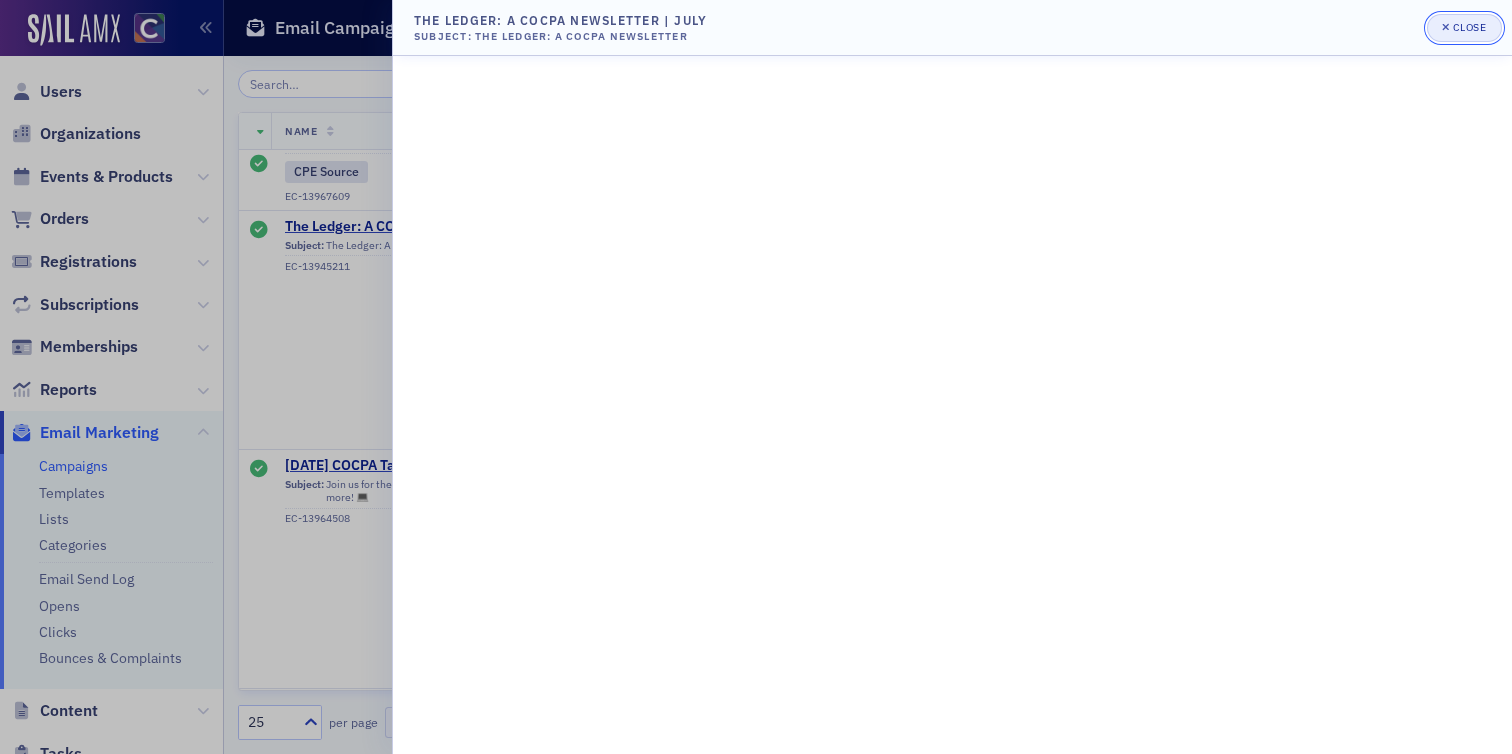 click on "Close" at bounding box center [1464, 28] 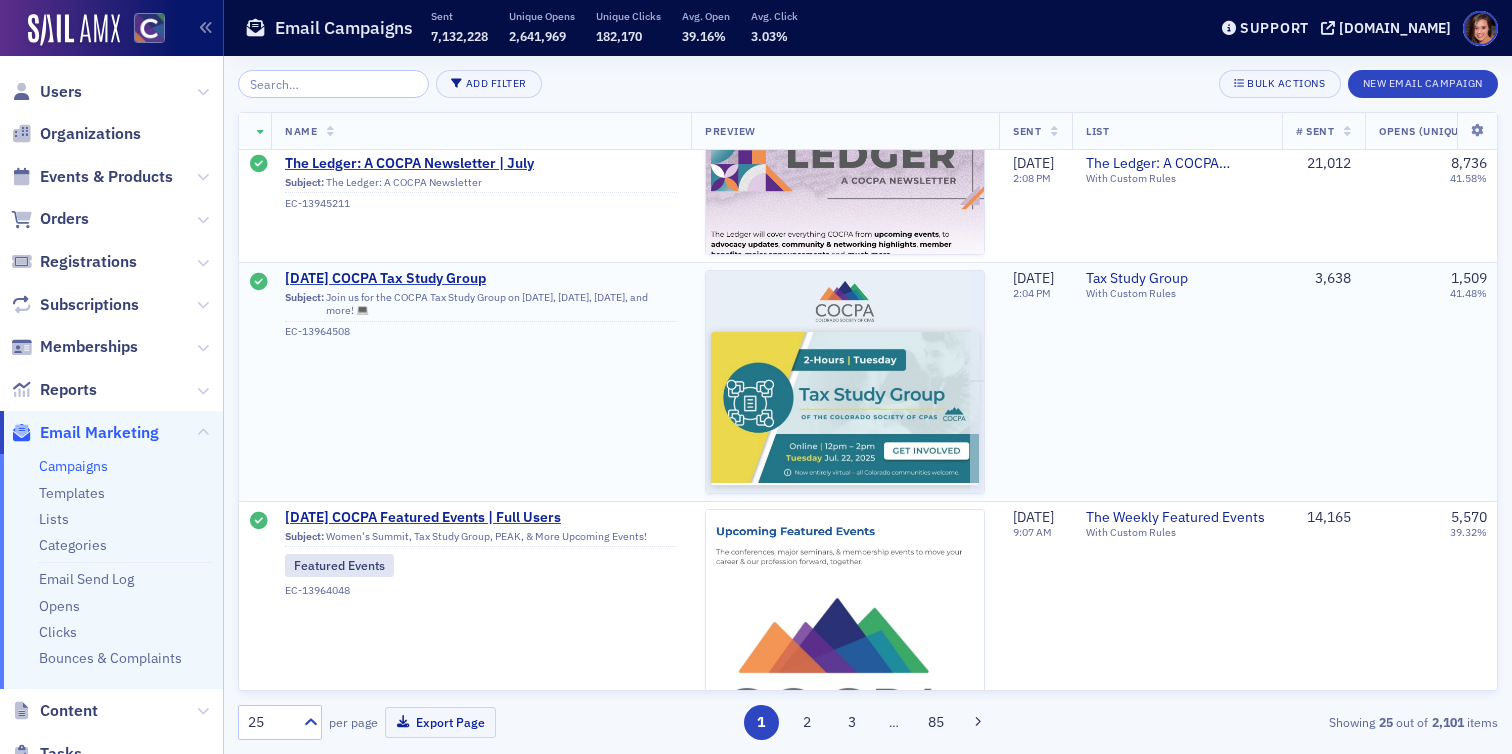 scroll, scrollTop: 0, scrollLeft: 0, axis: both 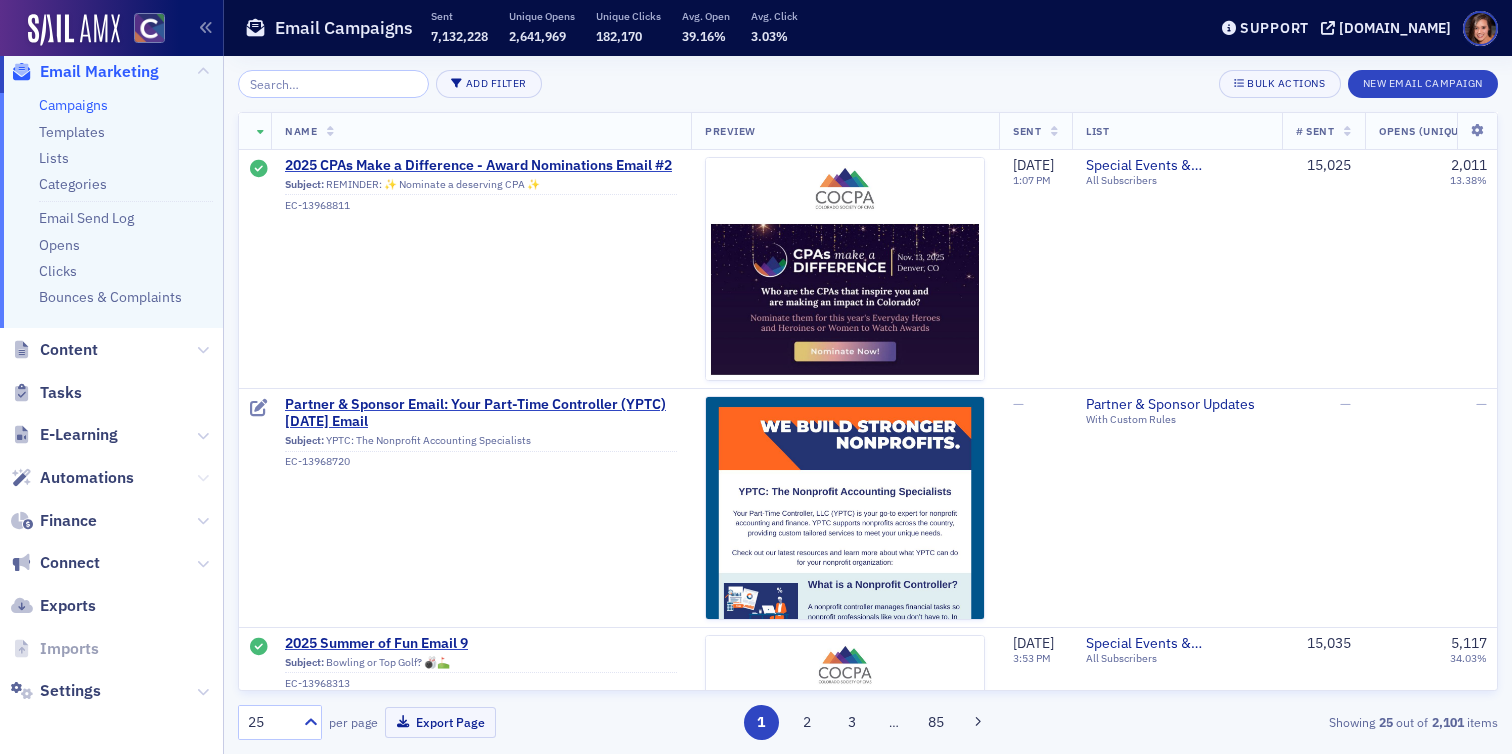 click 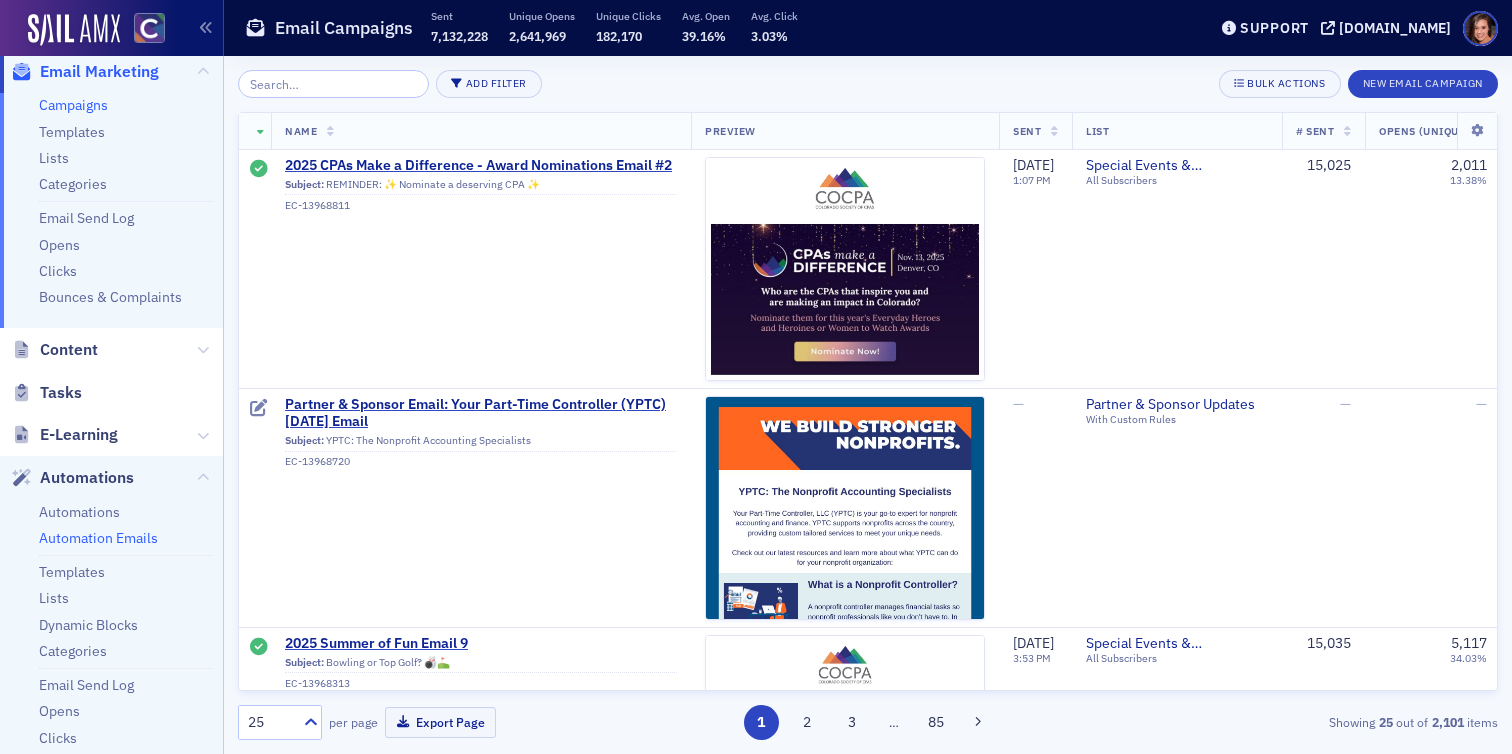 click on "Automation Emails" 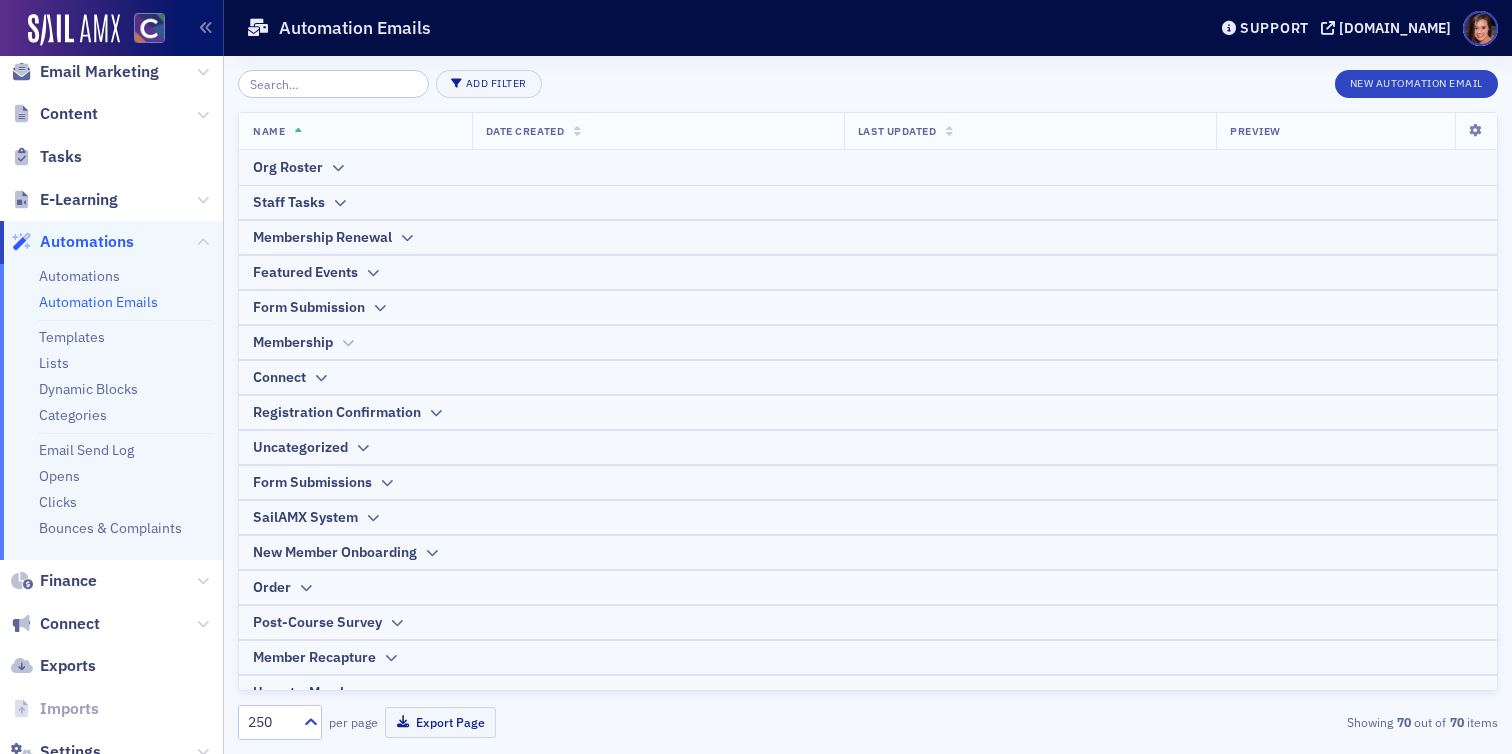 click 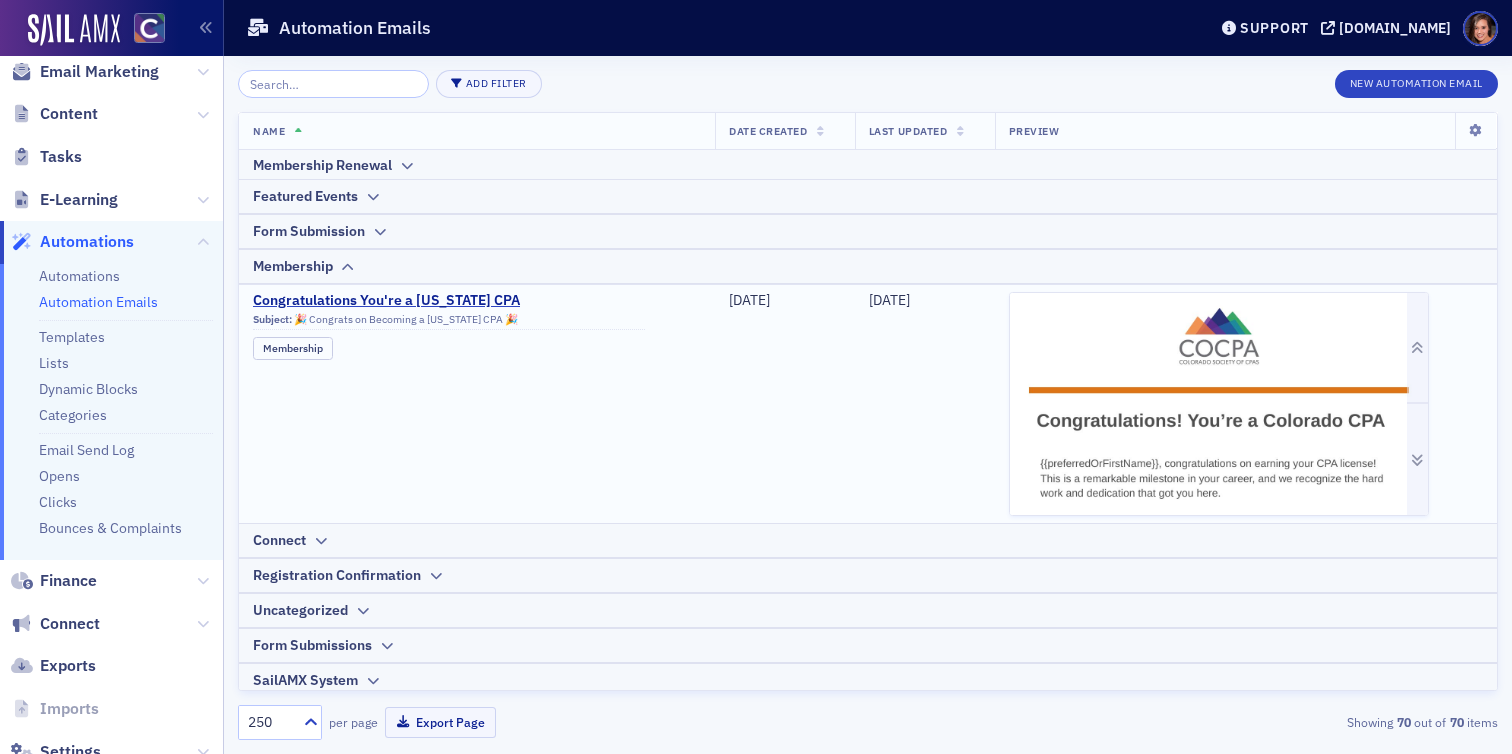 scroll, scrollTop: 87, scrollLeft: 0, axis: vertical 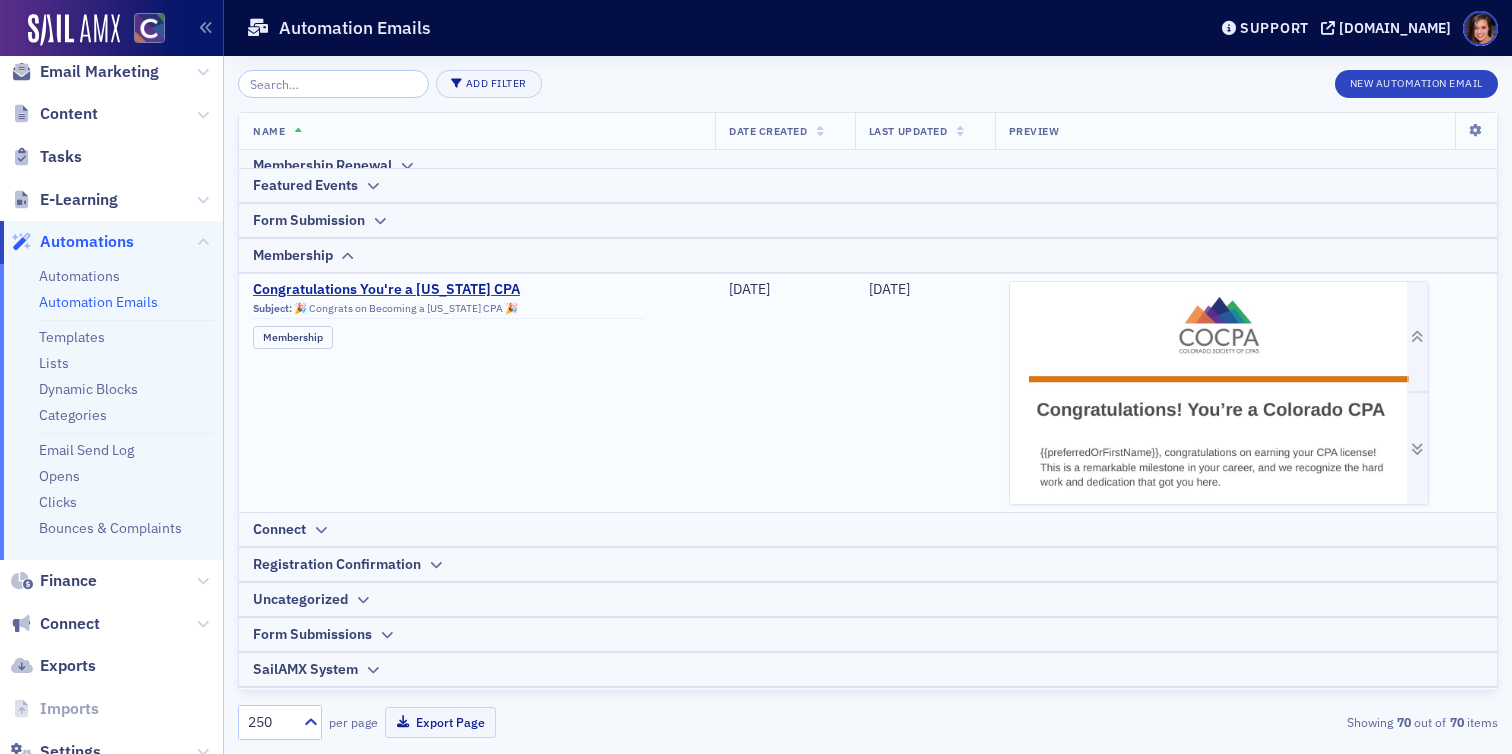 click 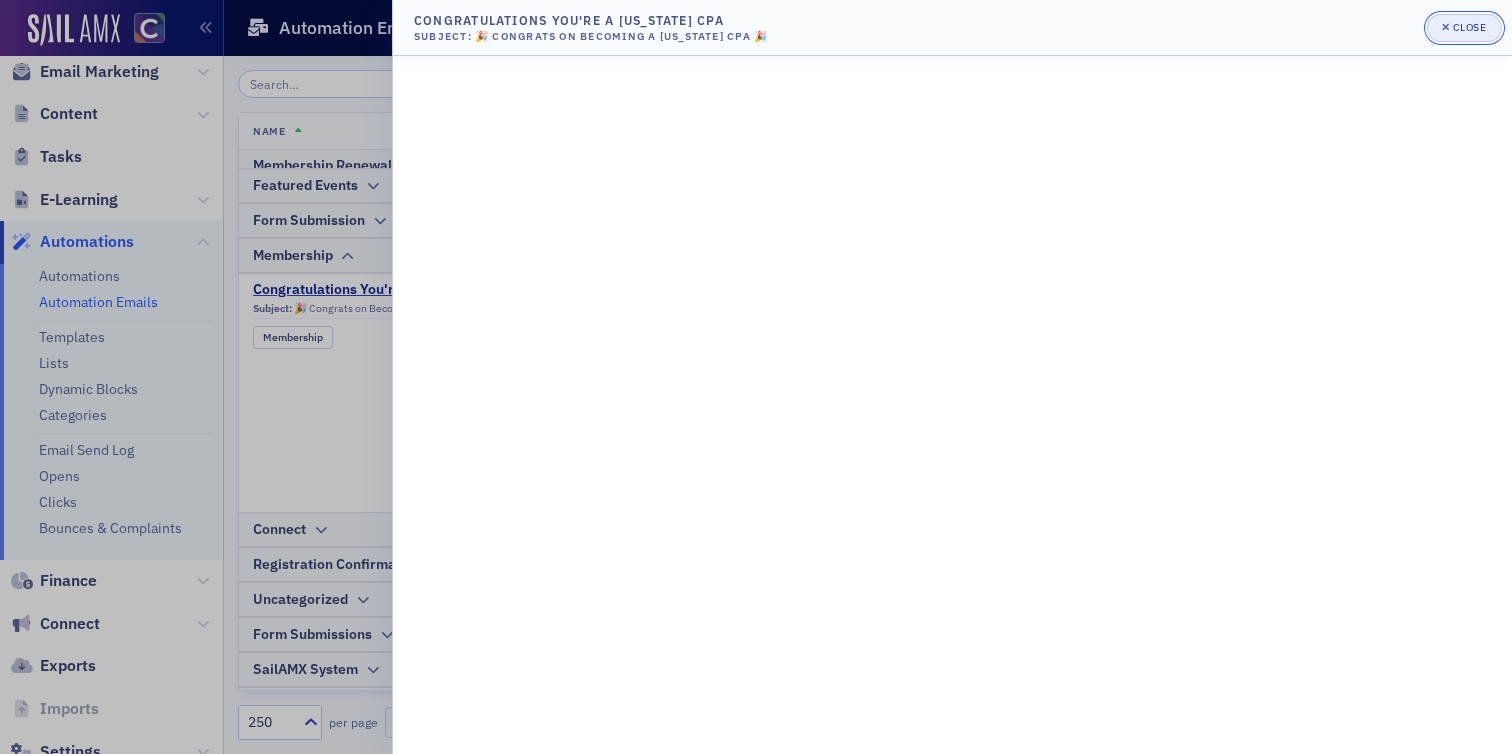click on "Close" at bounding box center (1470, 27) 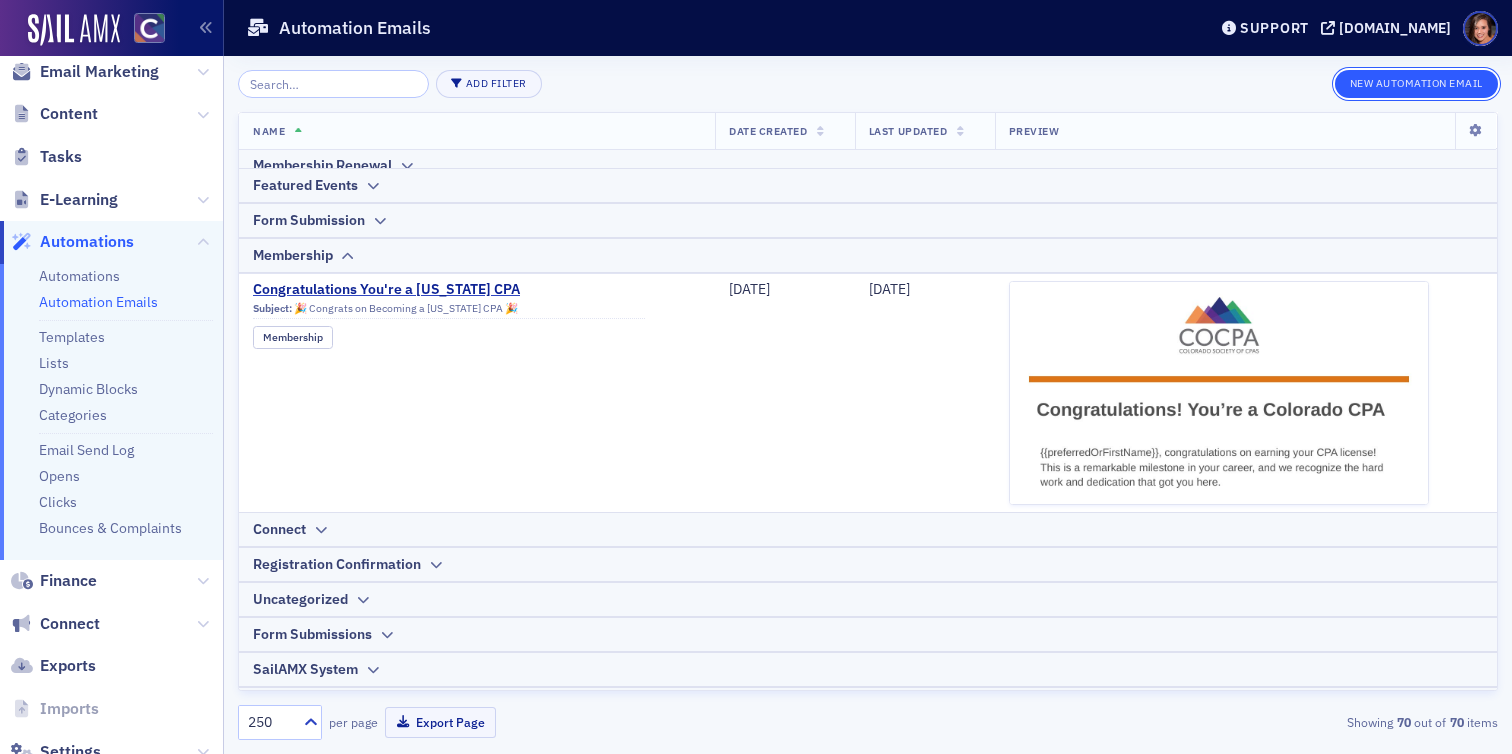 click on "New Automation Email" 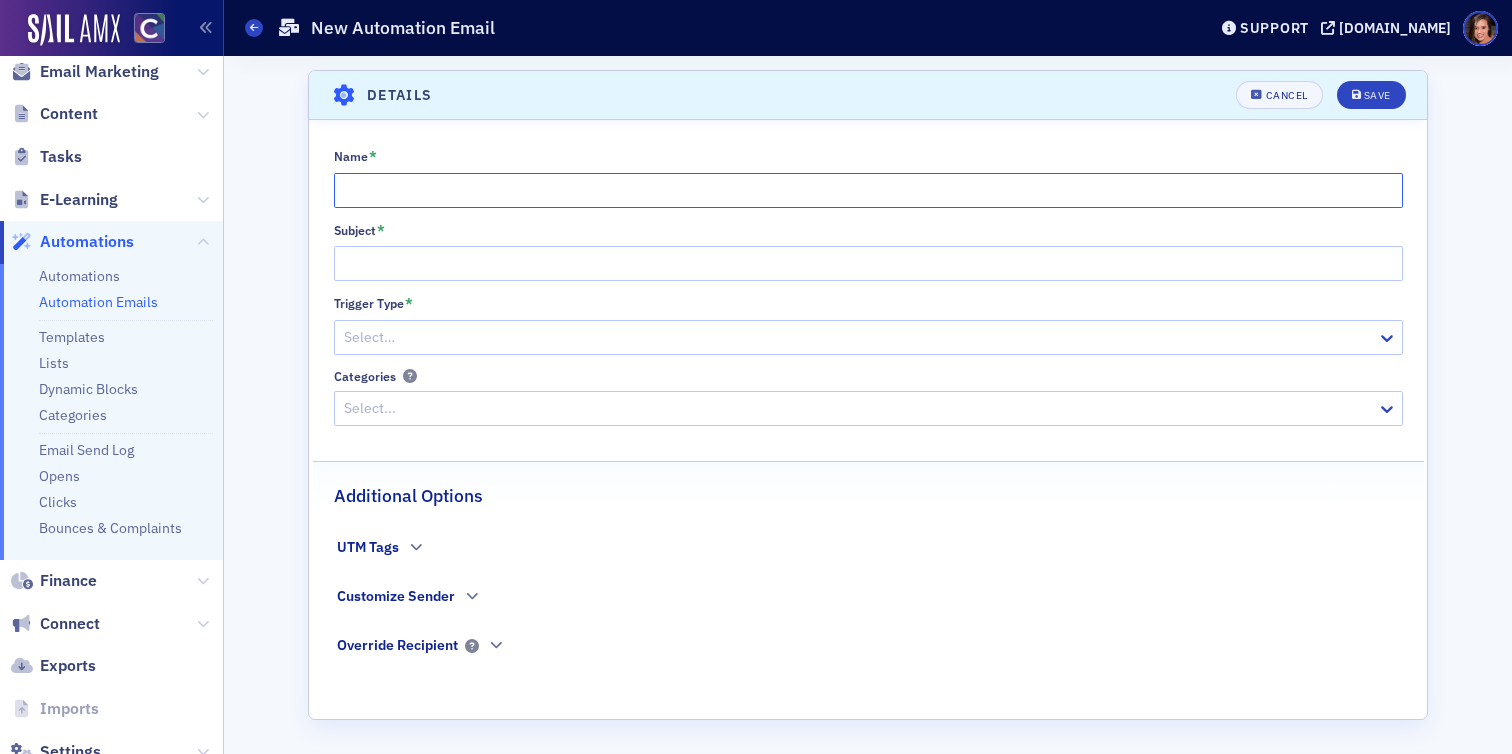 click on "Name *" 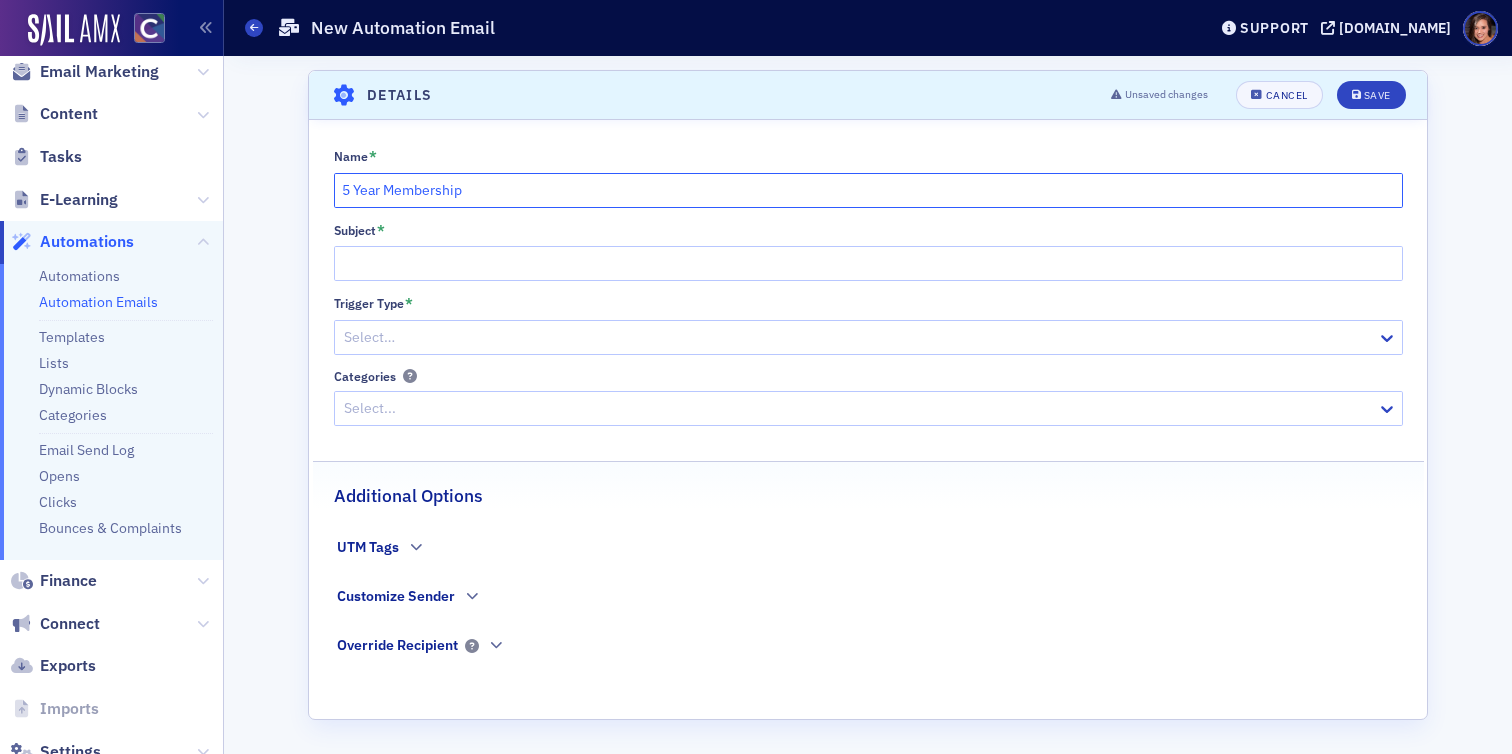type on "5 Year Membership" 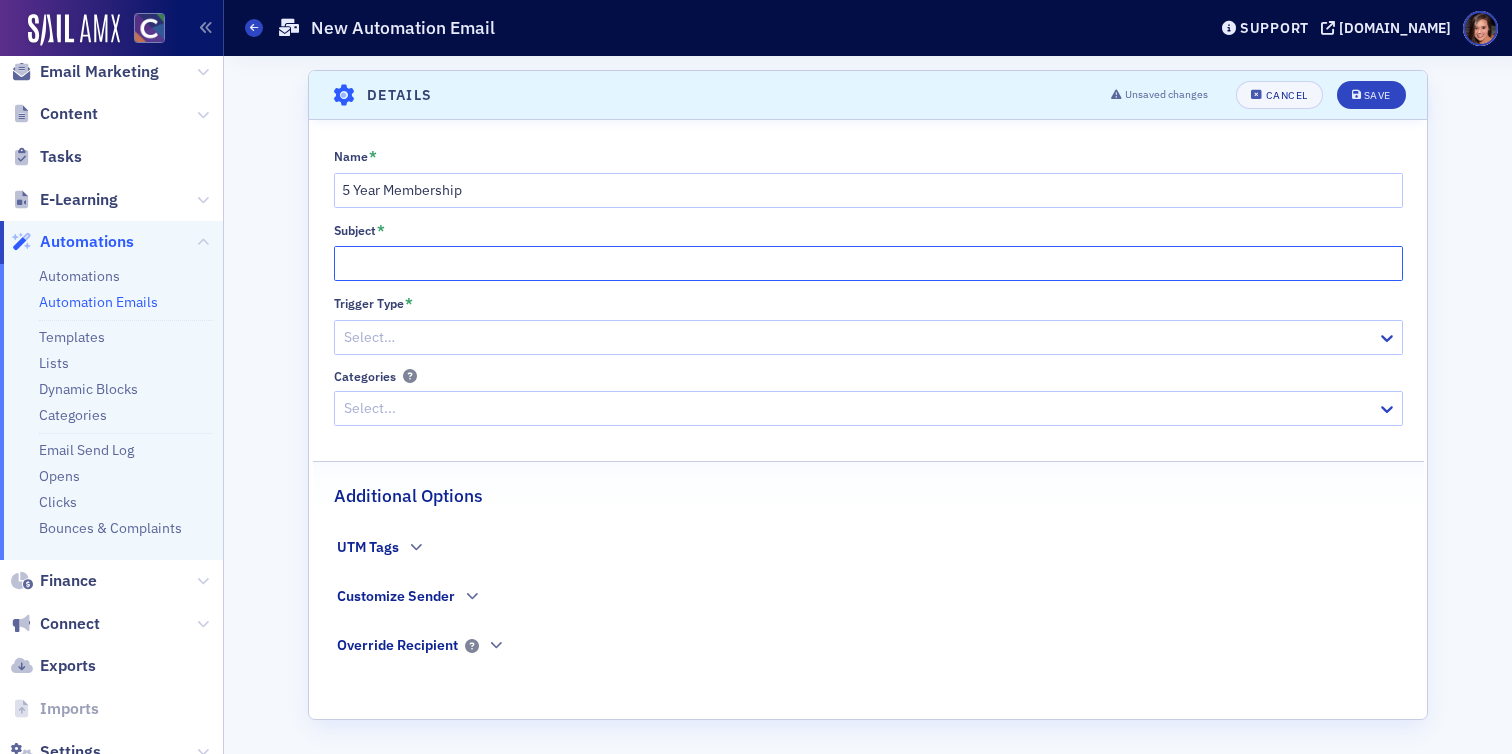 click on "Subject *" 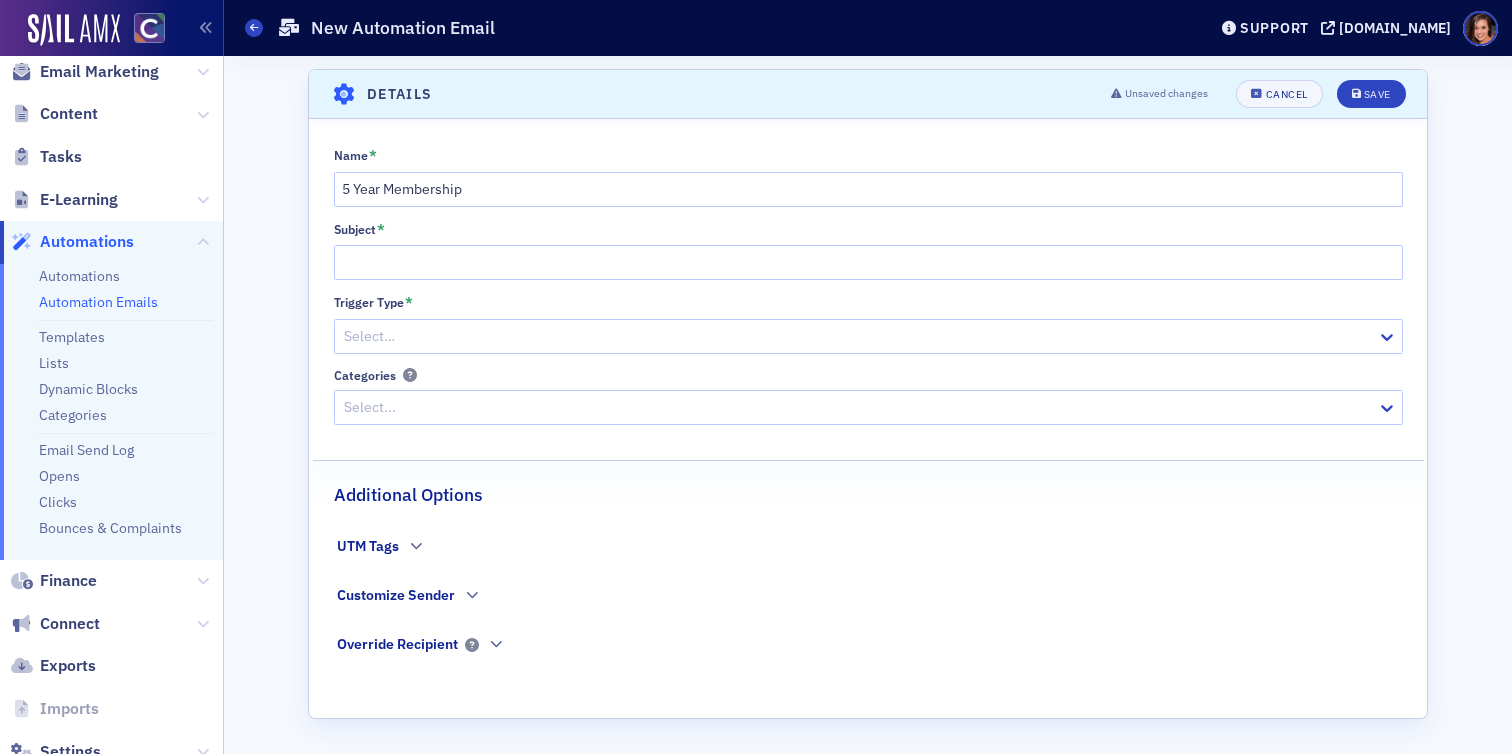 click 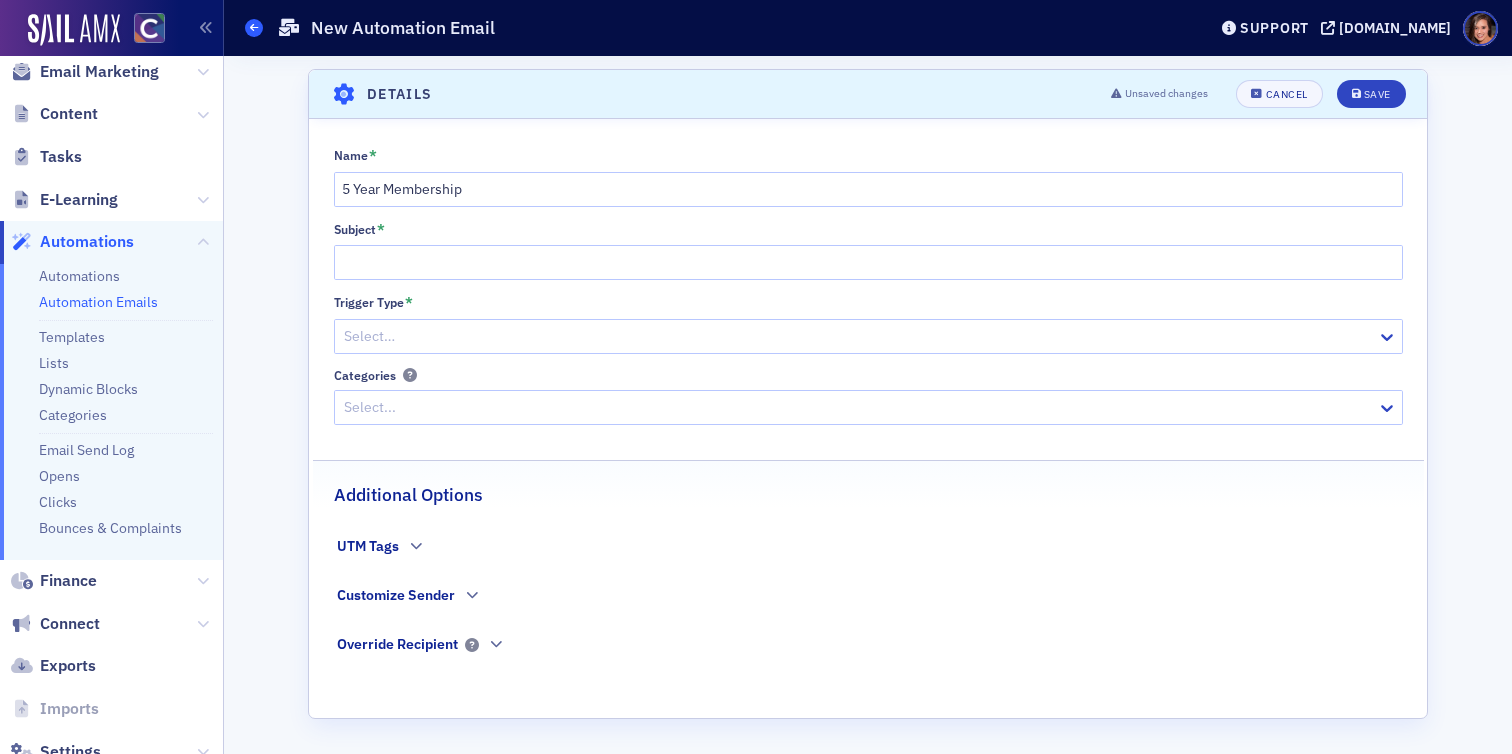 click 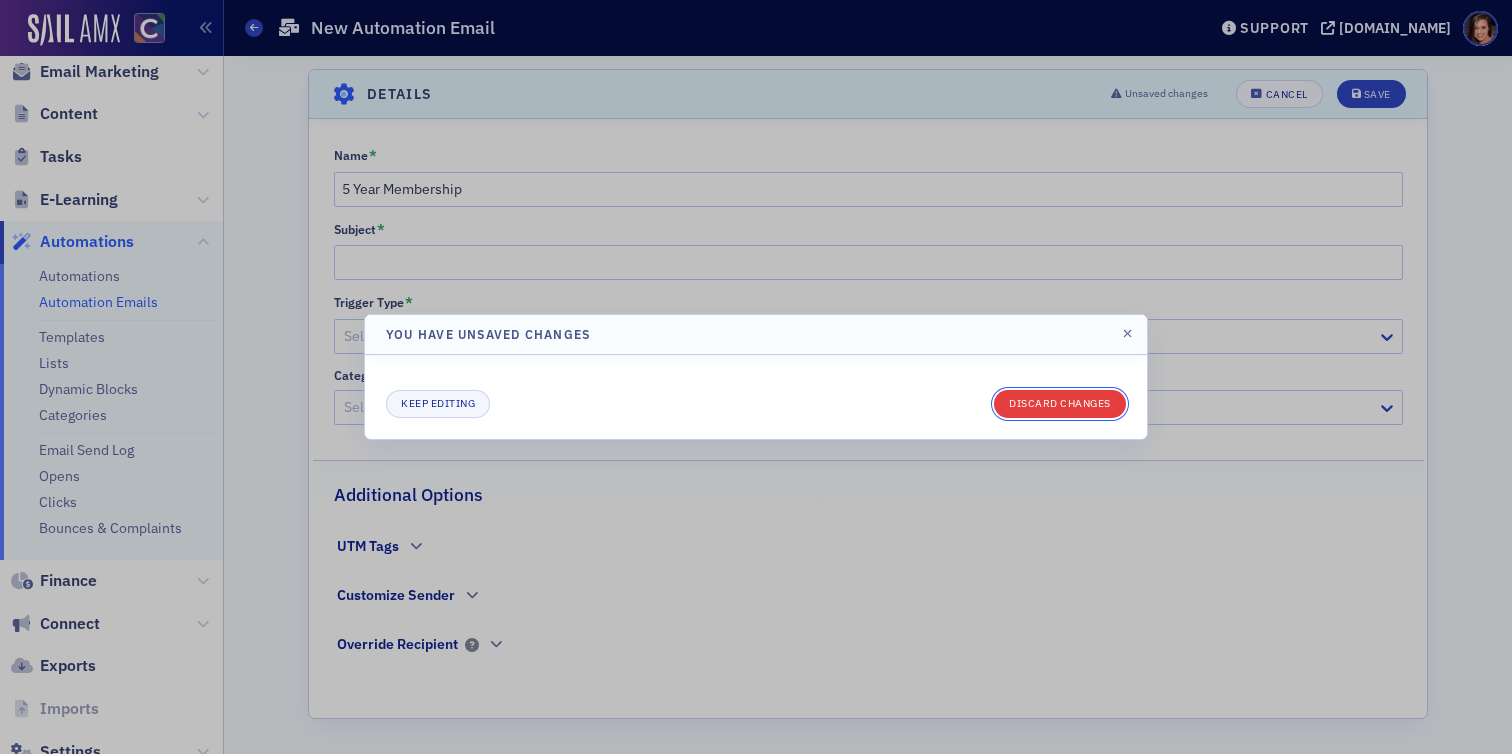 click on "Discard changes" at bounding box center (1060, 404) 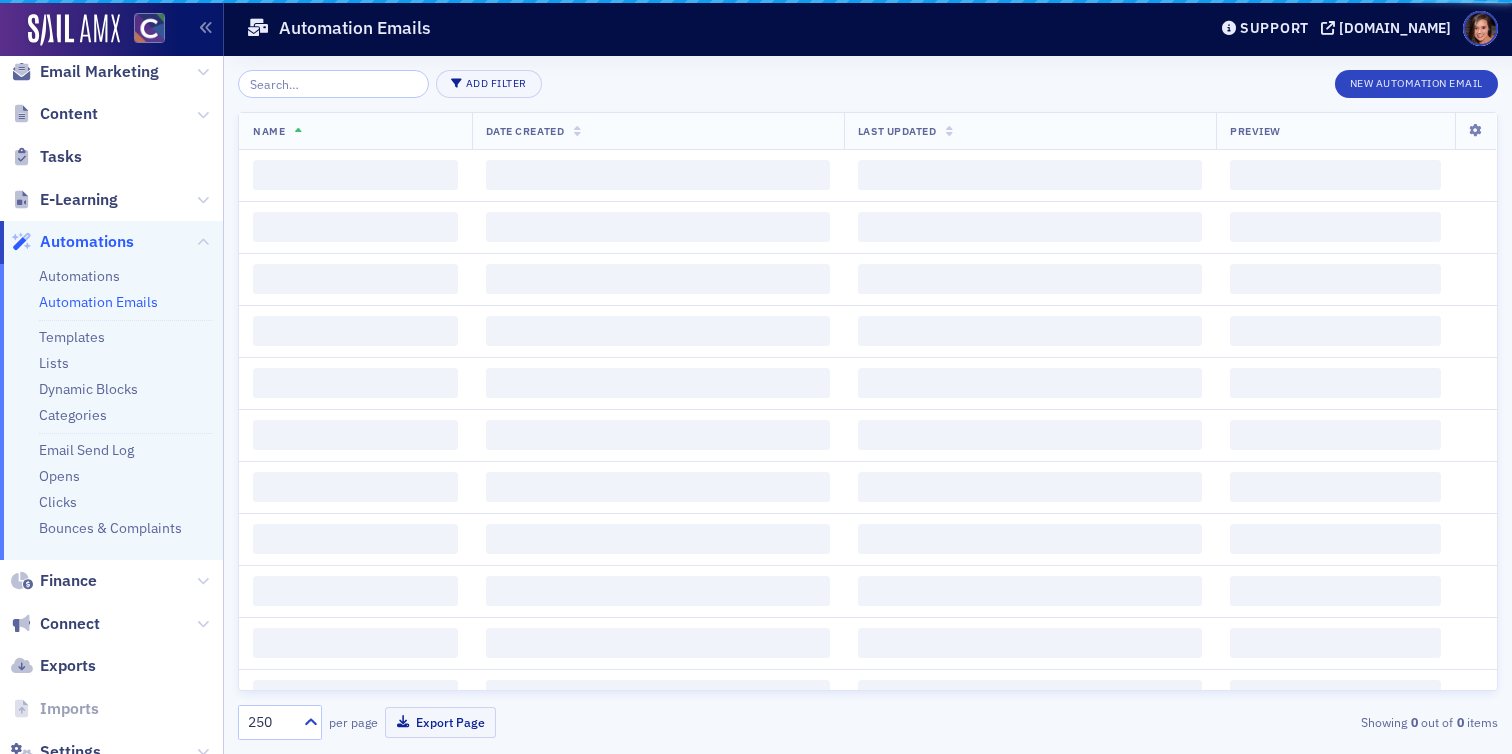 scroll, scrollTop: 0, scrollLeft: 0, axis: both 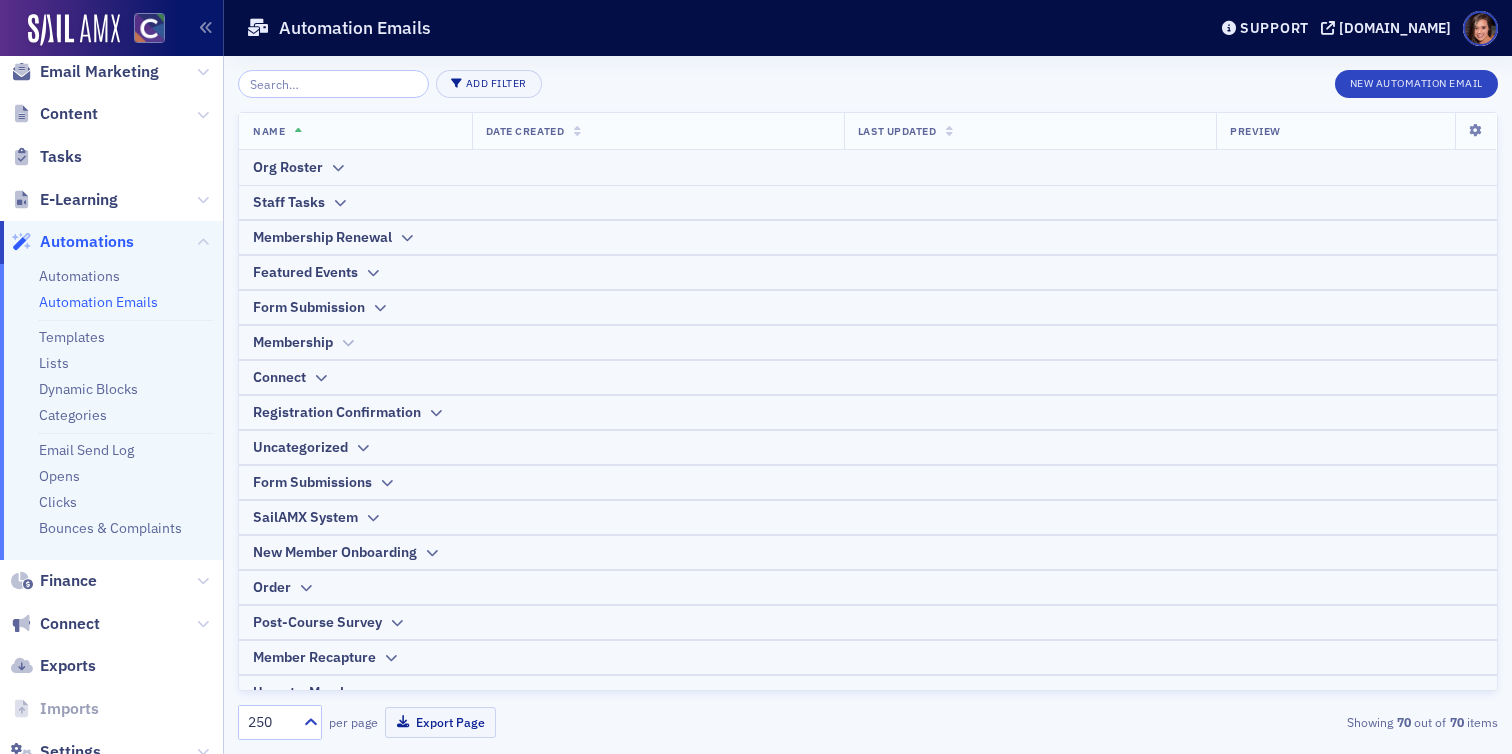 click on "Membership" 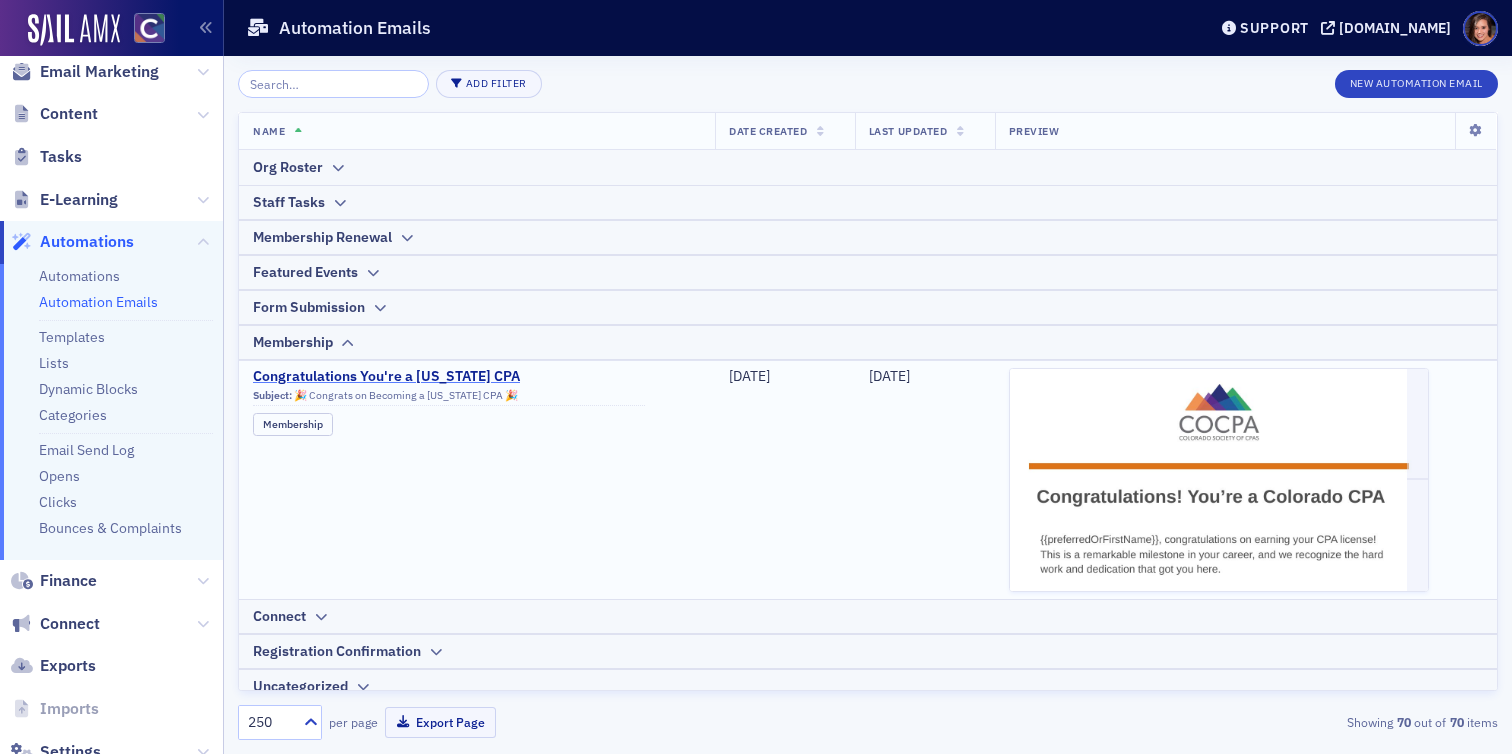 click on "Congratulations You're a [US_STATE] CPA" 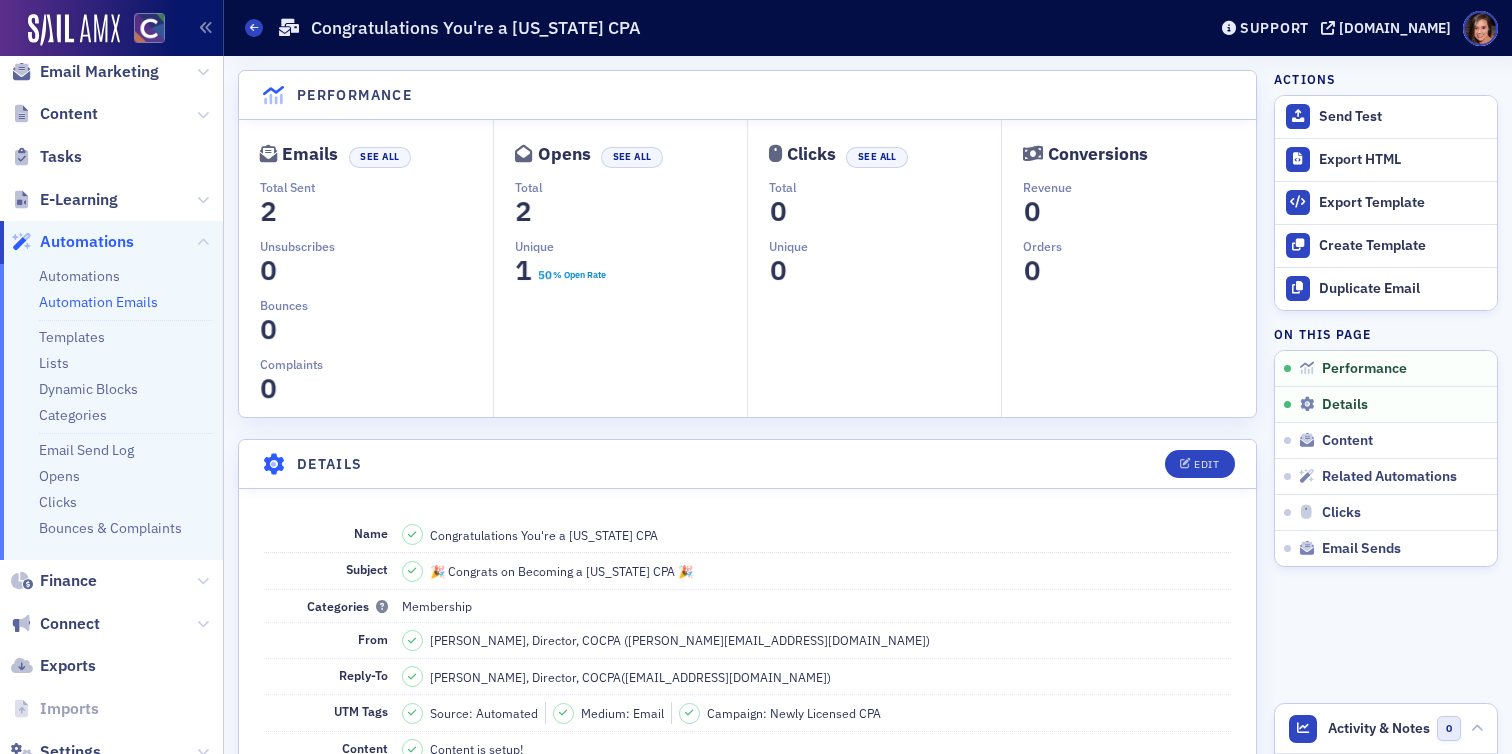 scroll, scrollTop: 1, scrollLeft: 0, axis: vertical 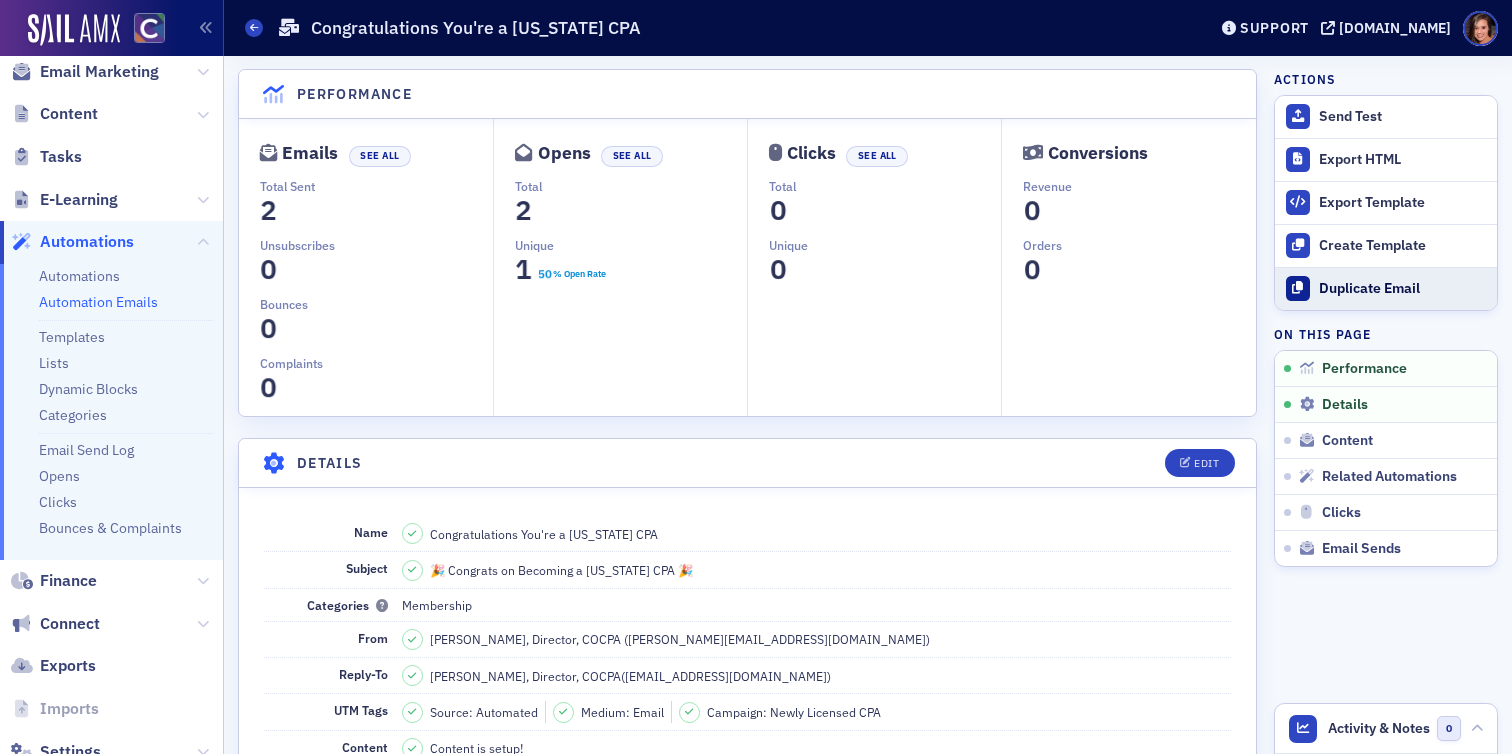 click on "Duplicate Email" 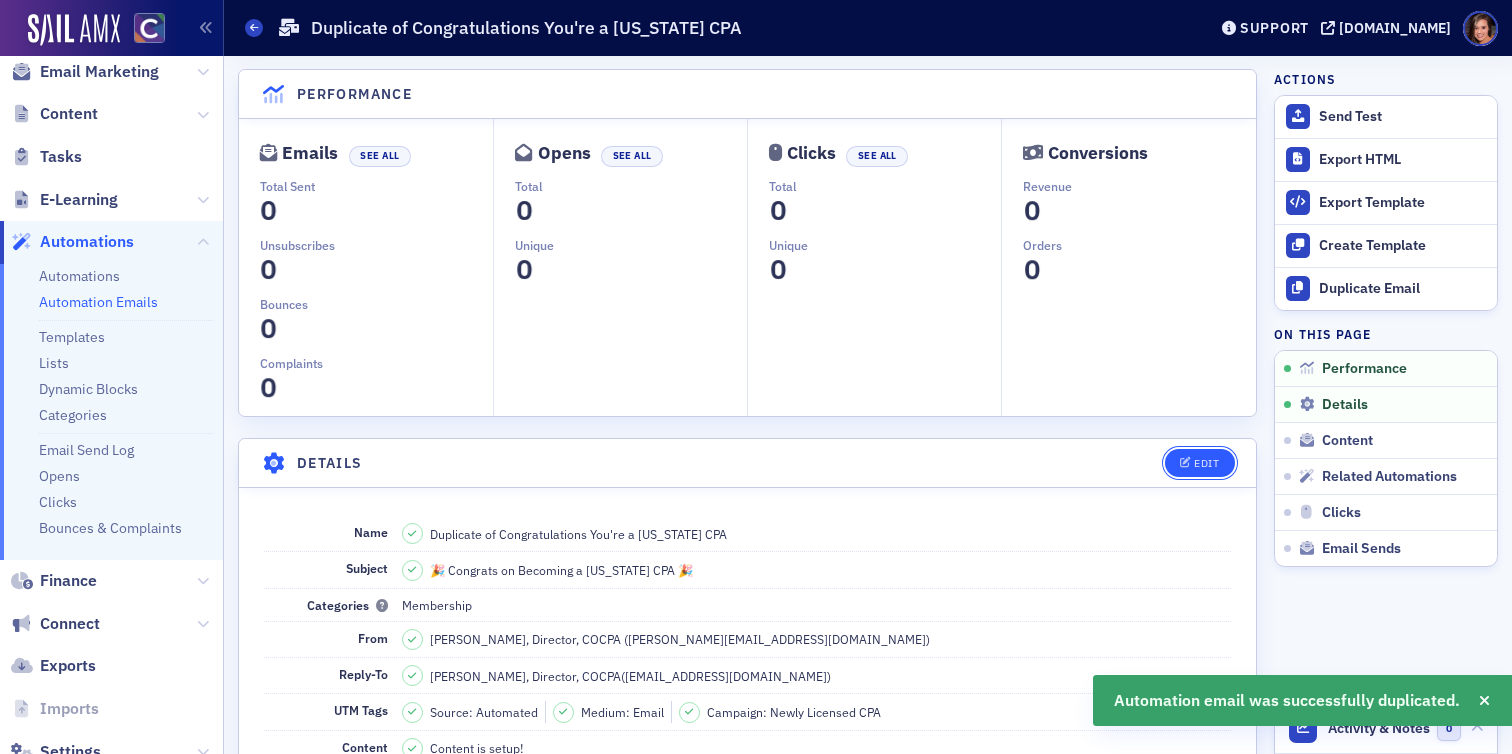 click 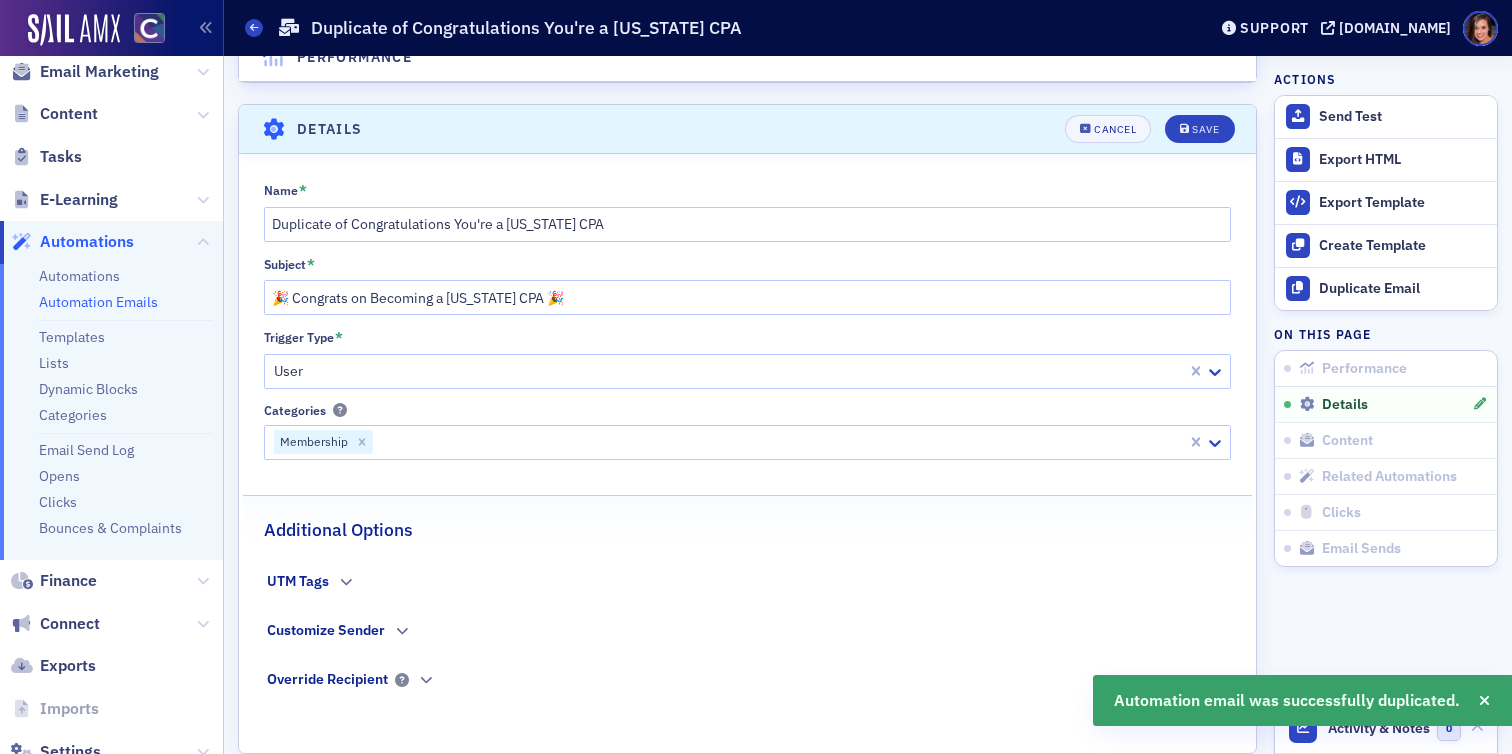 scroll, scrollTop: 373, scrollLeft: 0, axis: vertical 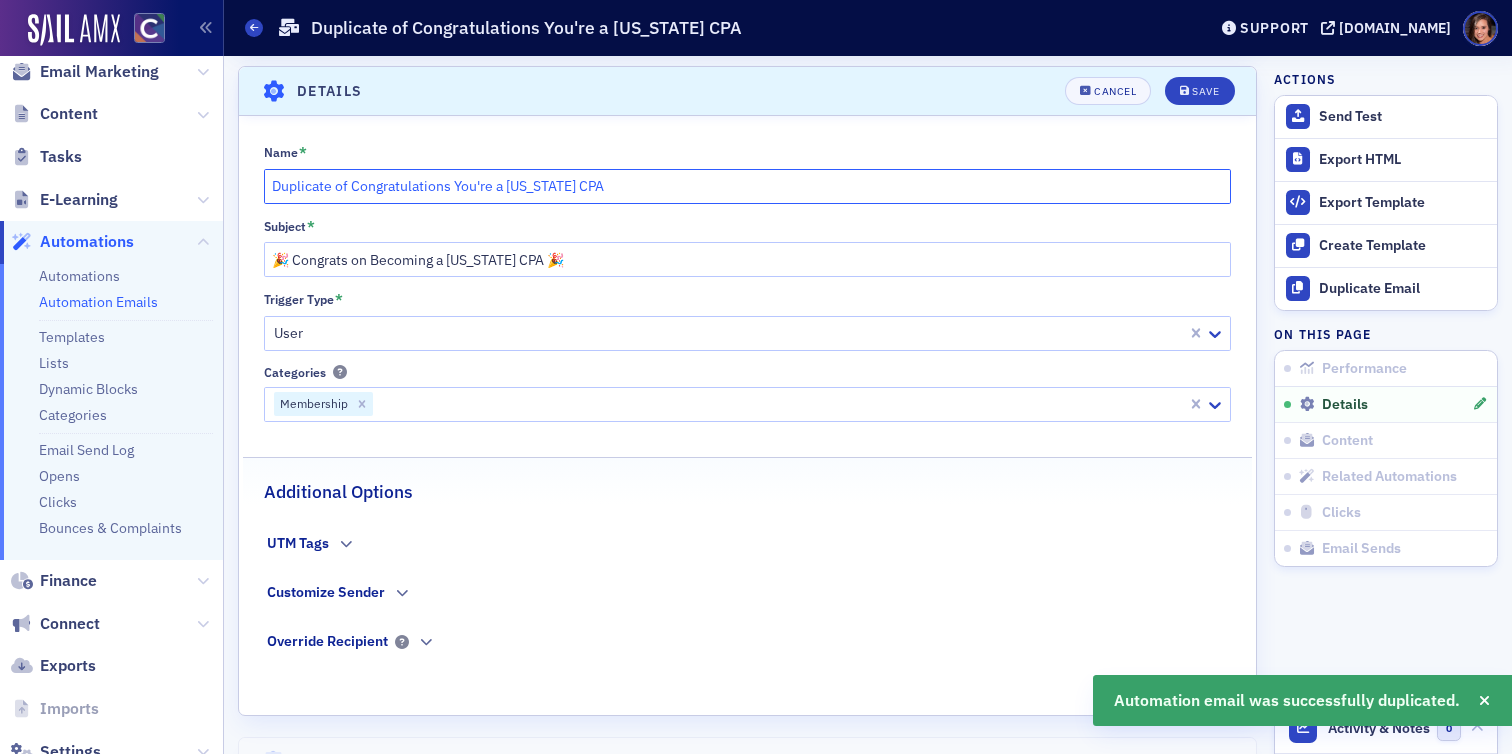 click on "Duplicate of Congratulations You're a [US_STATE] CPA" 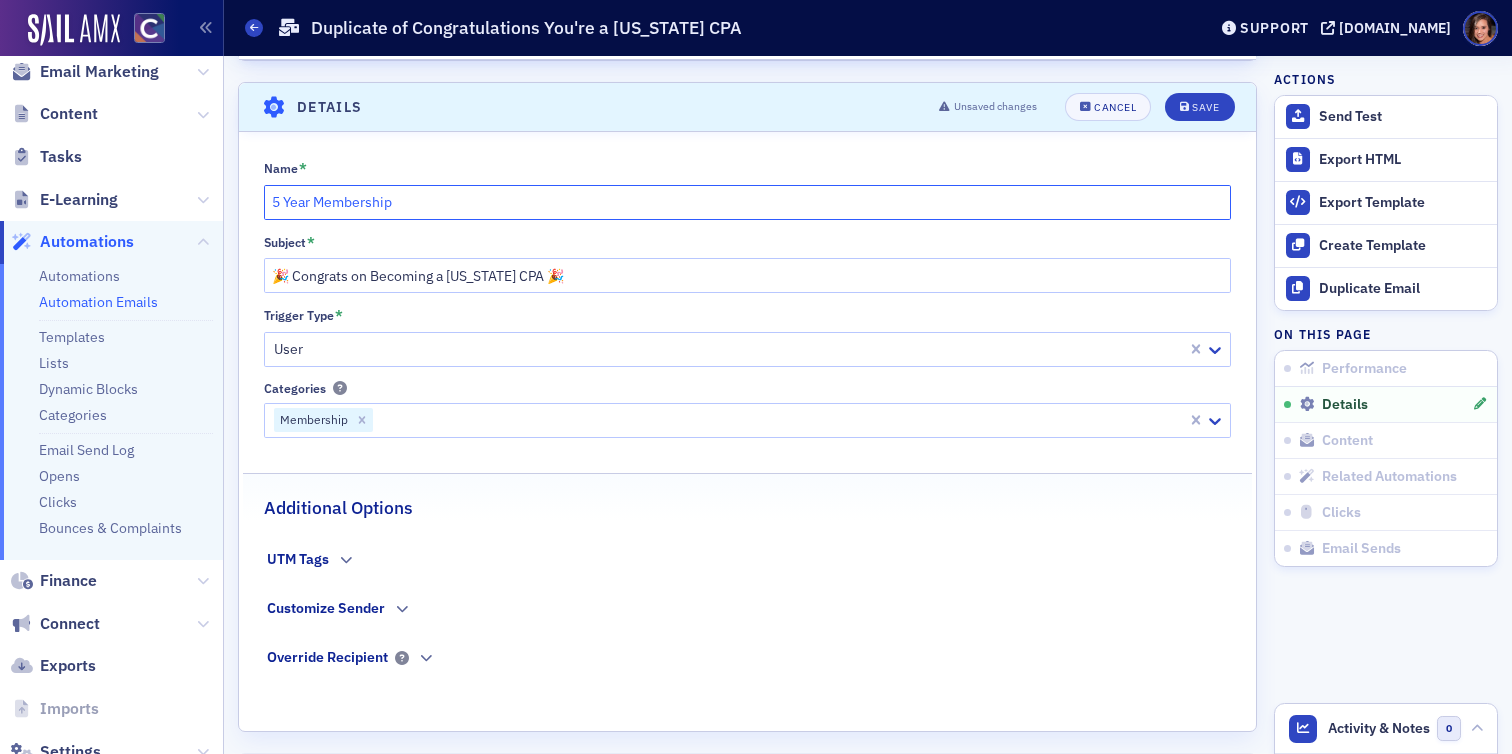 scroll, scrollTop: 374, scrollLeft: 0, axis: vertical 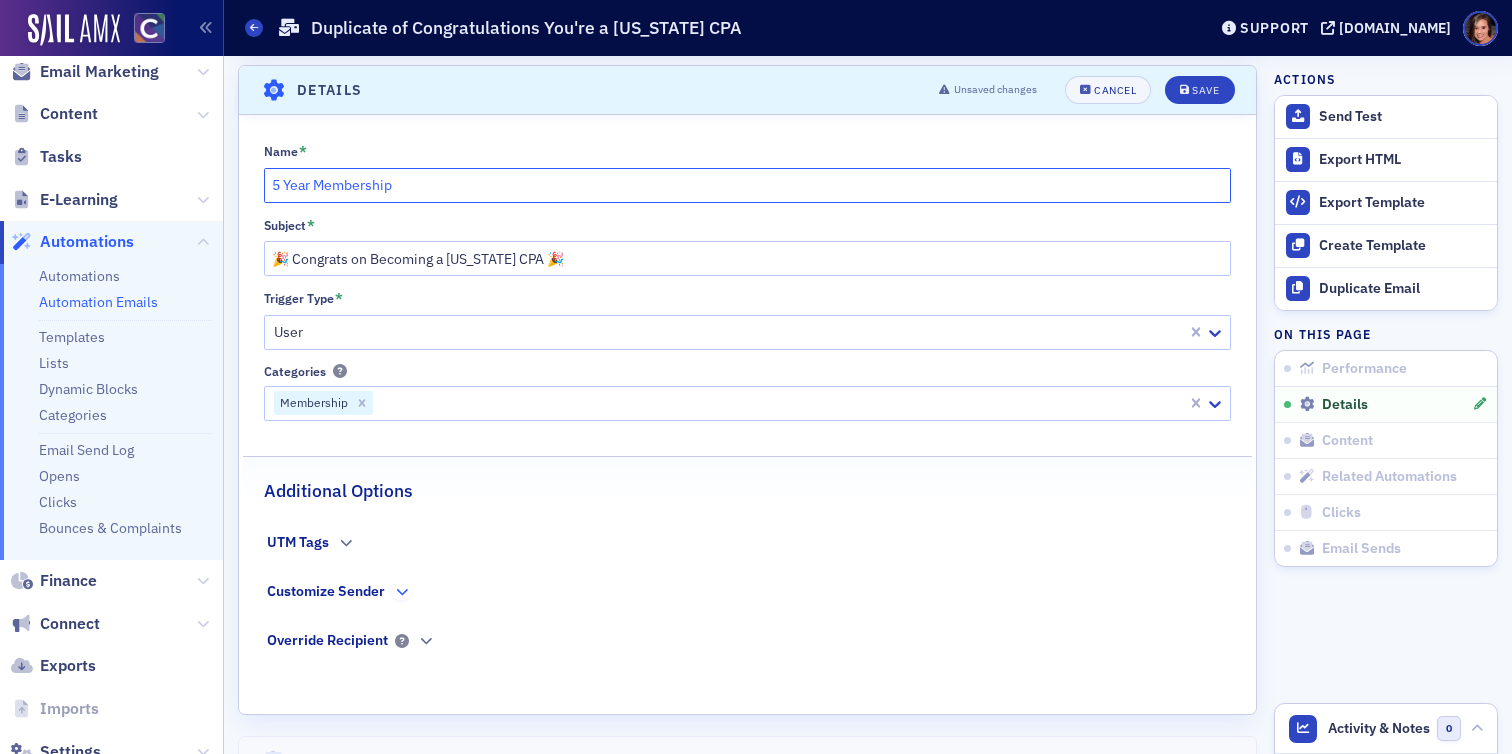 type on "5 Year Membership" 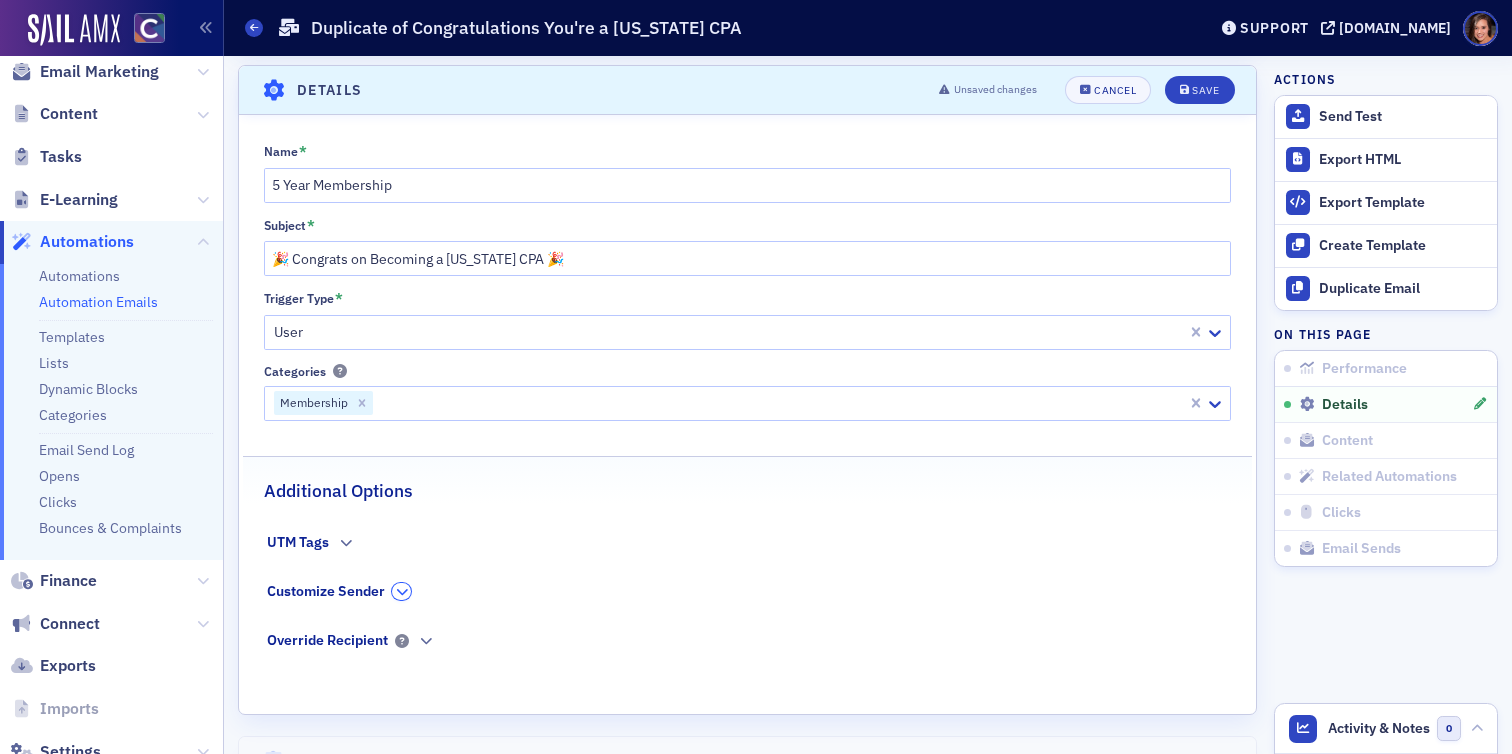 click 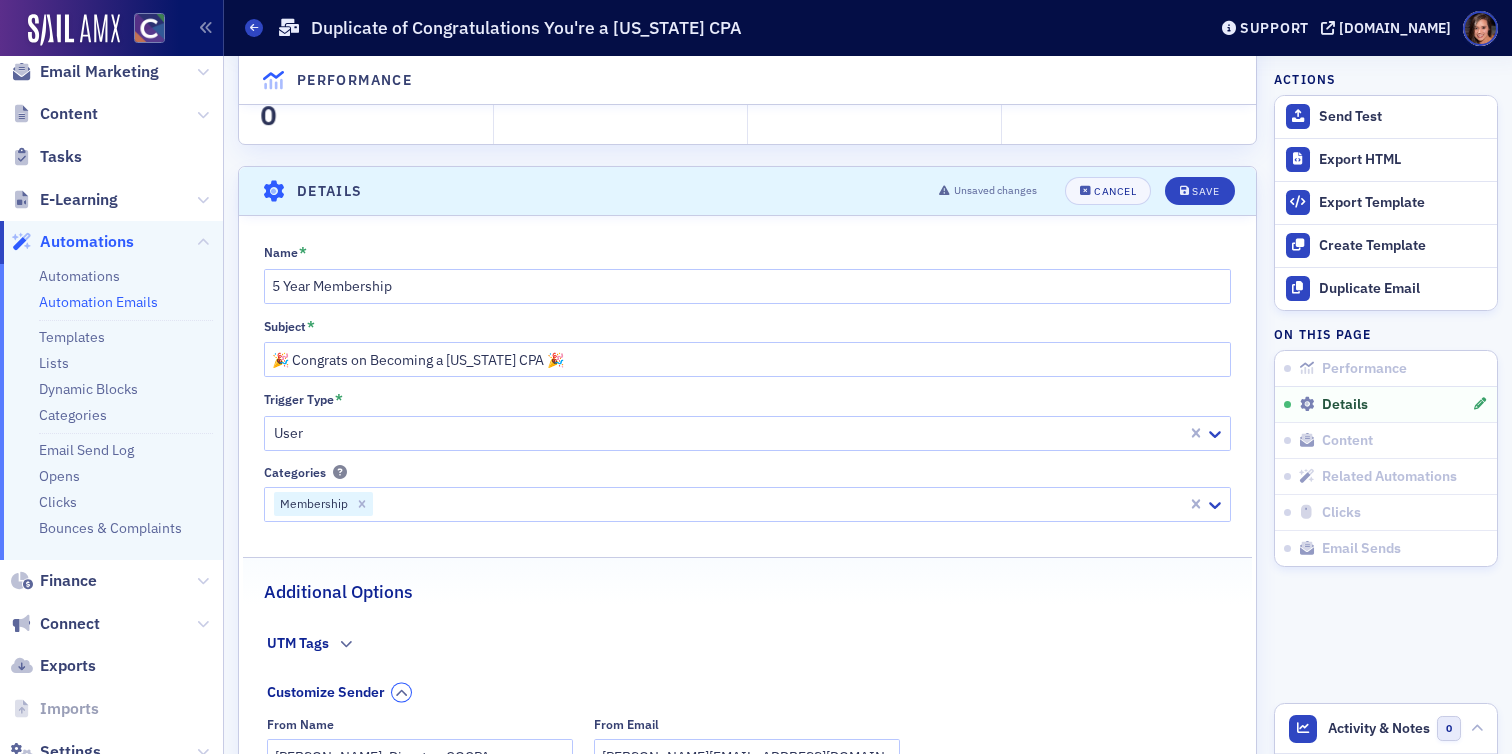 scroll, scrollTop: 302, scrollLeft: 0, axis: vertical 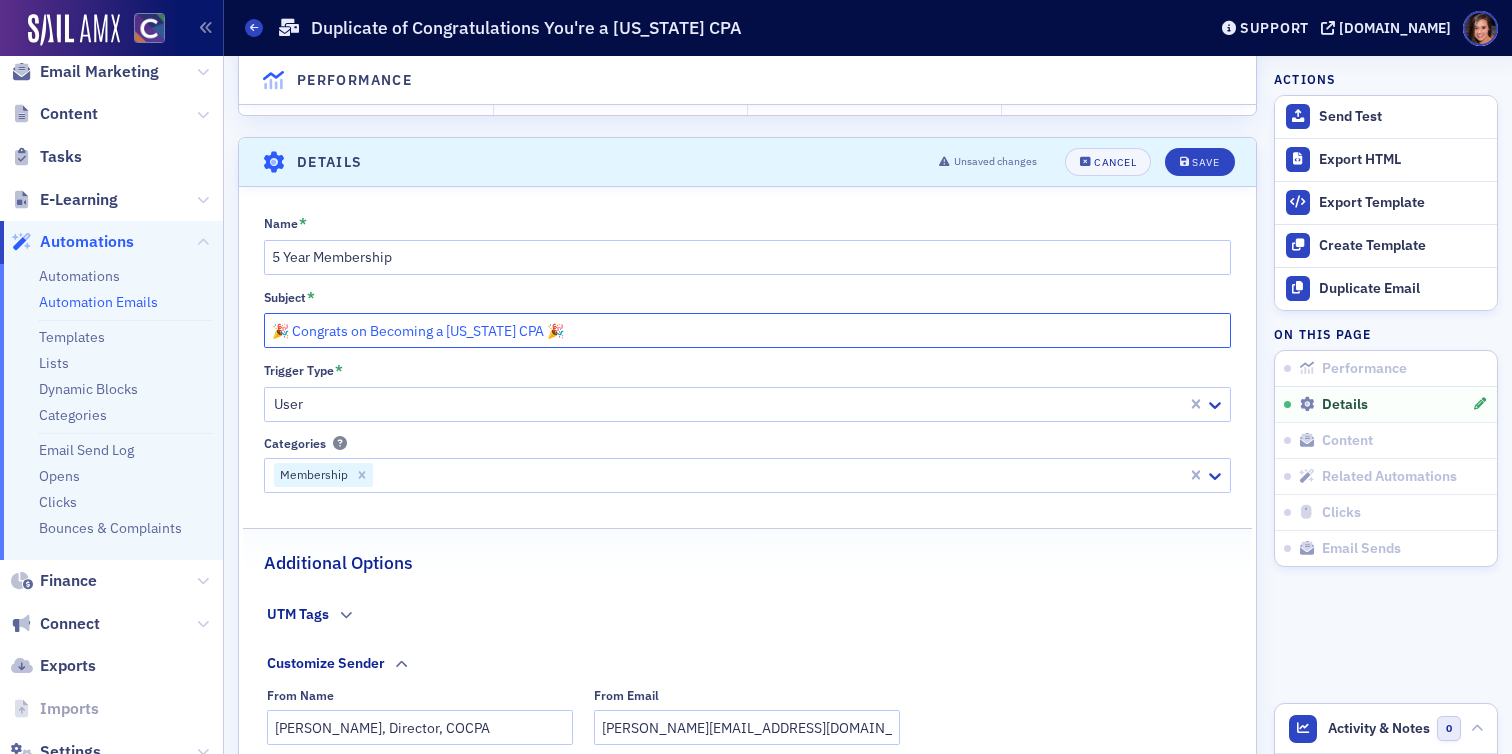 click on "🎉 Congrats on Becoming a [US_STATE] CPA 🎉" 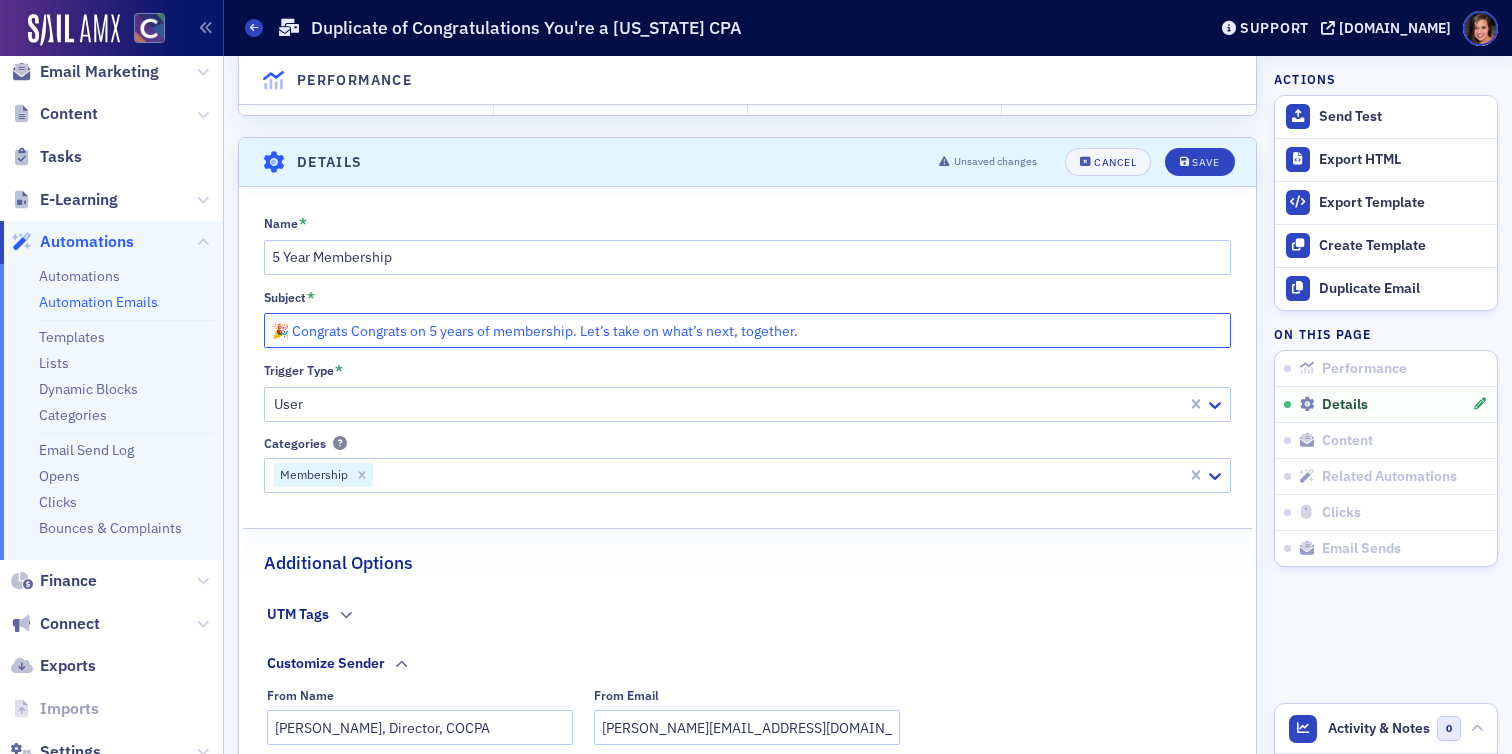 drag, startPoint x: 275, startPoint y: 334, endPoint x: 288, endPoint y: 335, distance: 13.038404 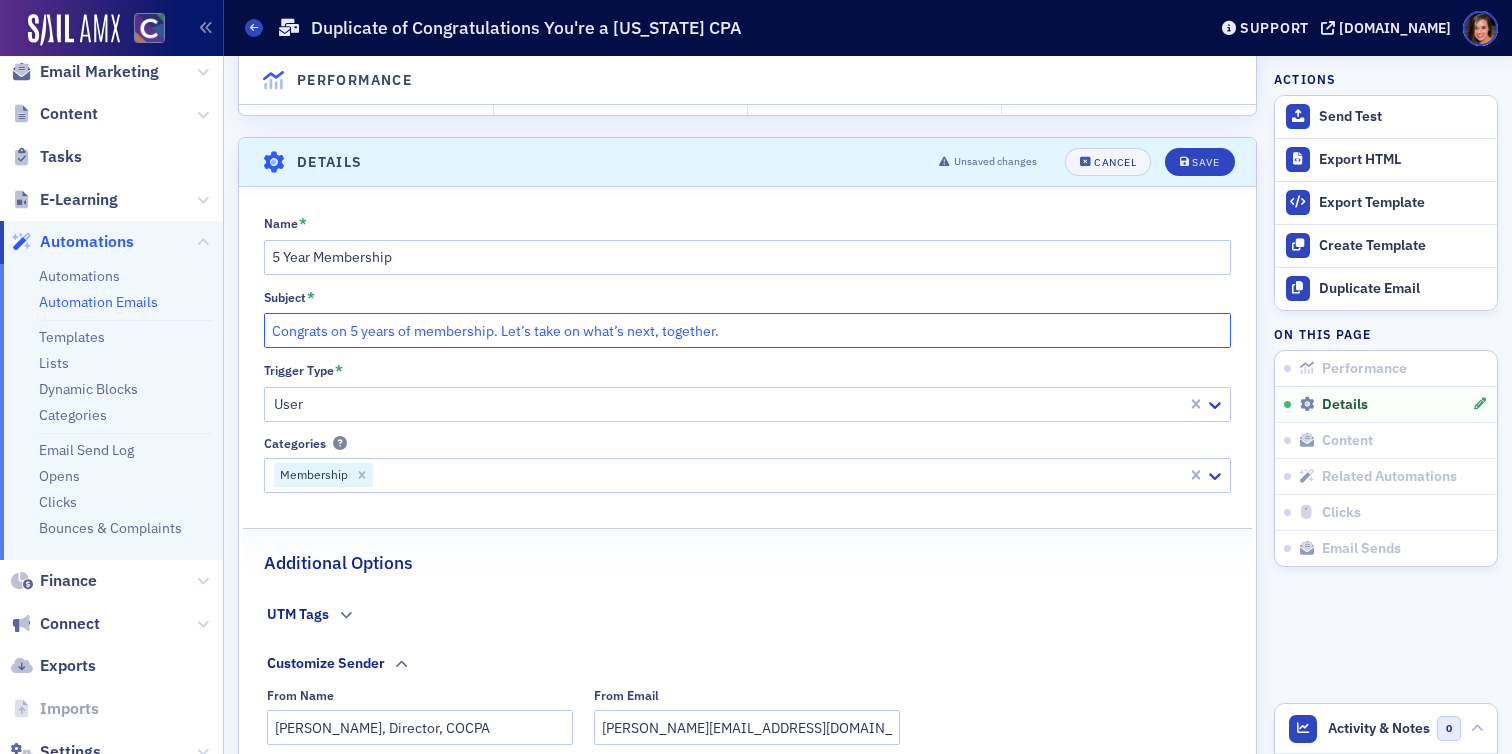 click on "Congrats on 5 years of membership. Let’s take on what’s next, together." 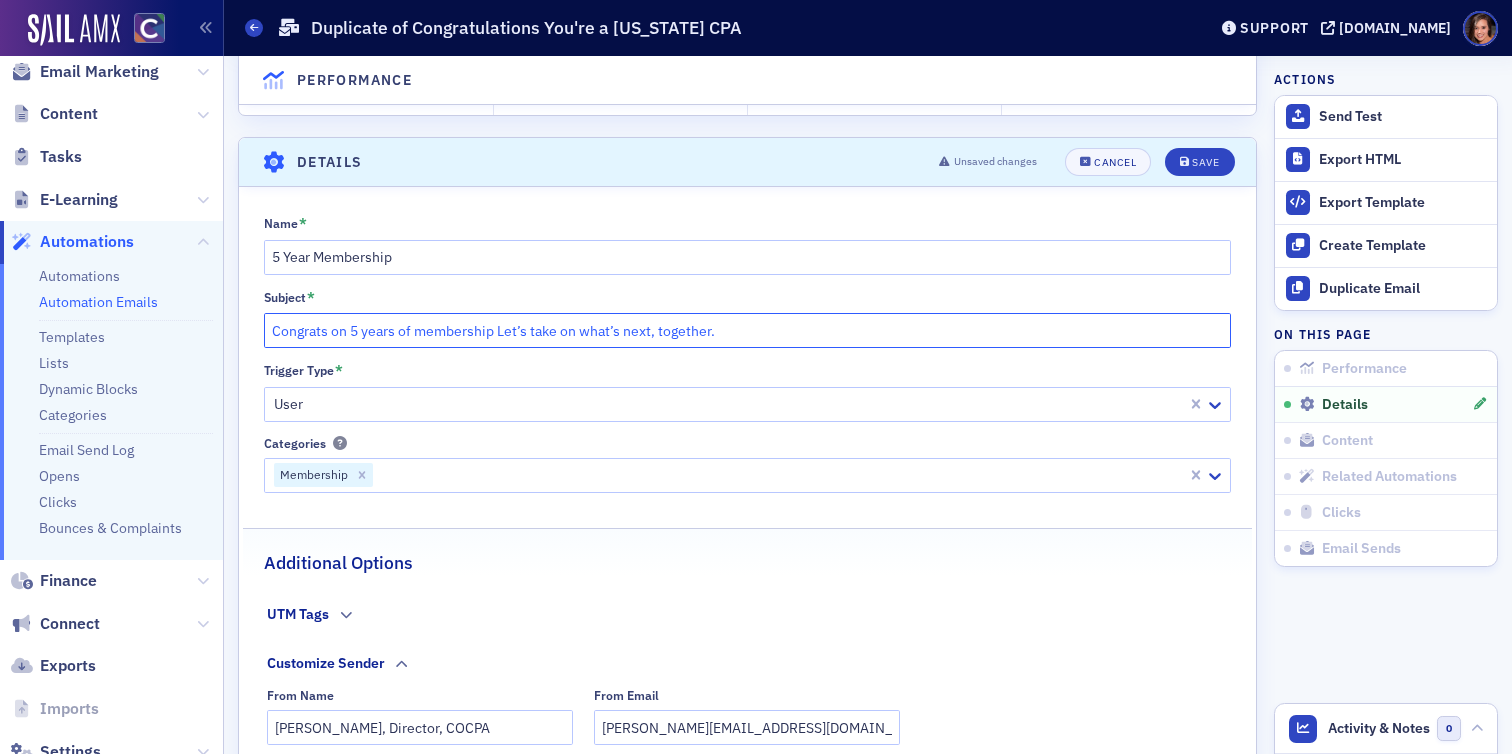 paste on "🎉" 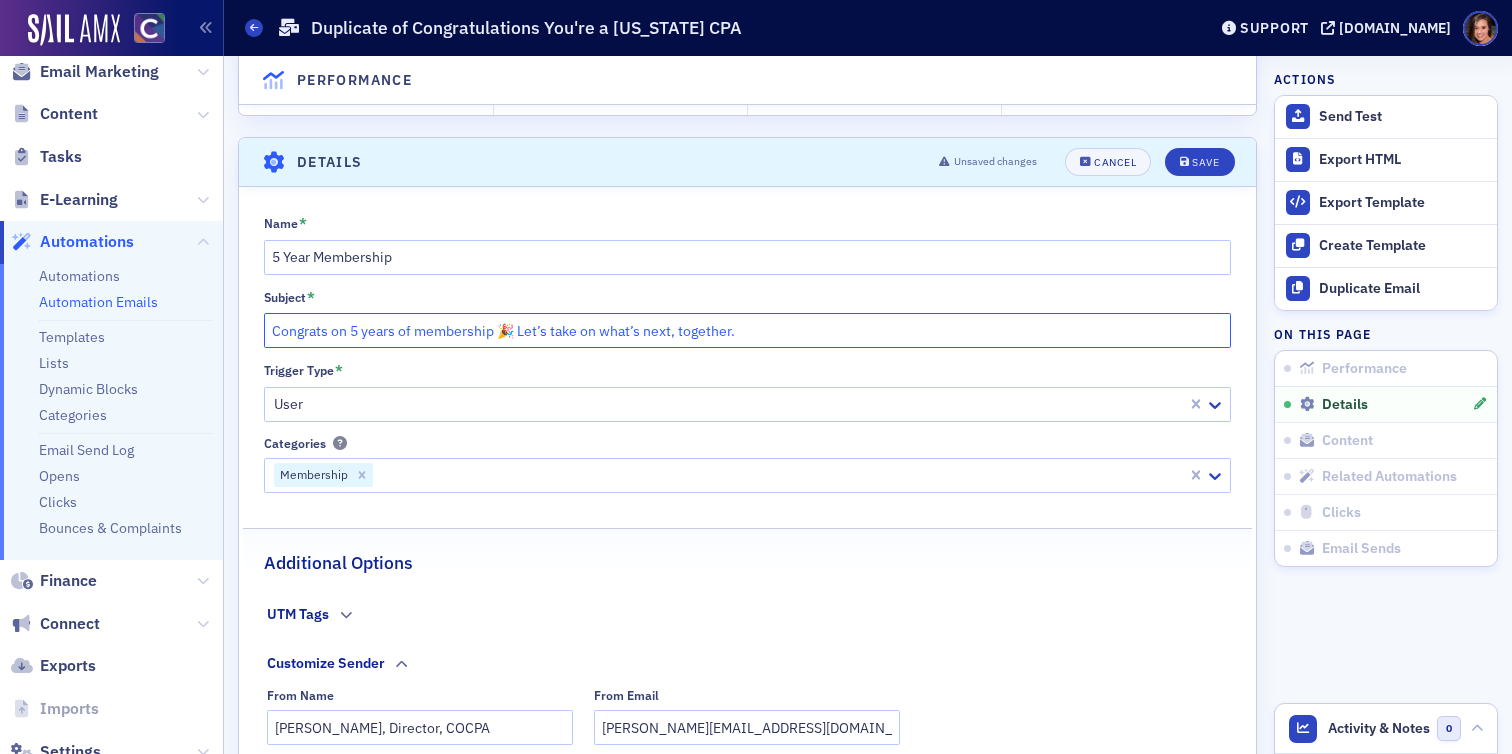 type on "Congrats on 5 years of membership 🎉 Let’s take on what’s next, together." 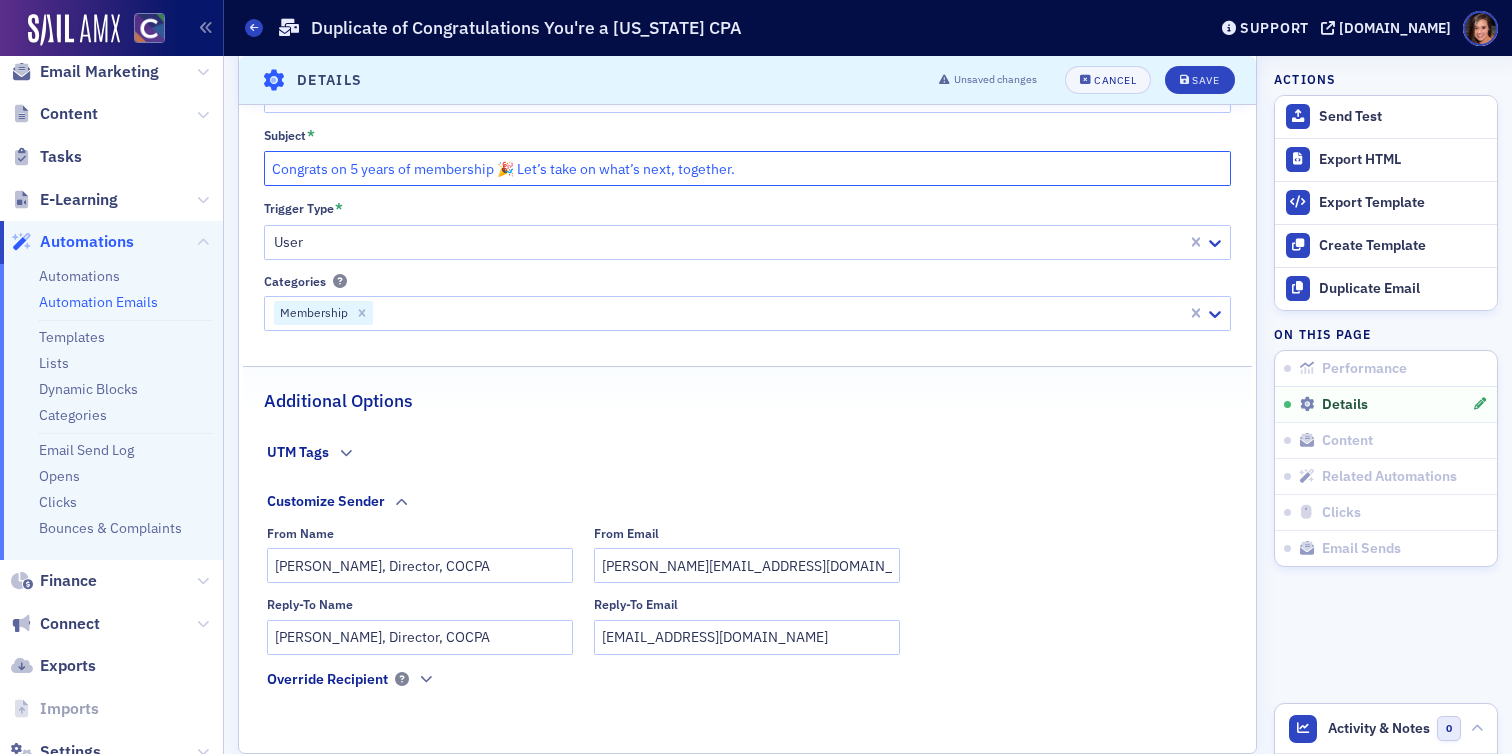 scroll, scrollTop: 478, scrollLeft: 0, axis: vertical 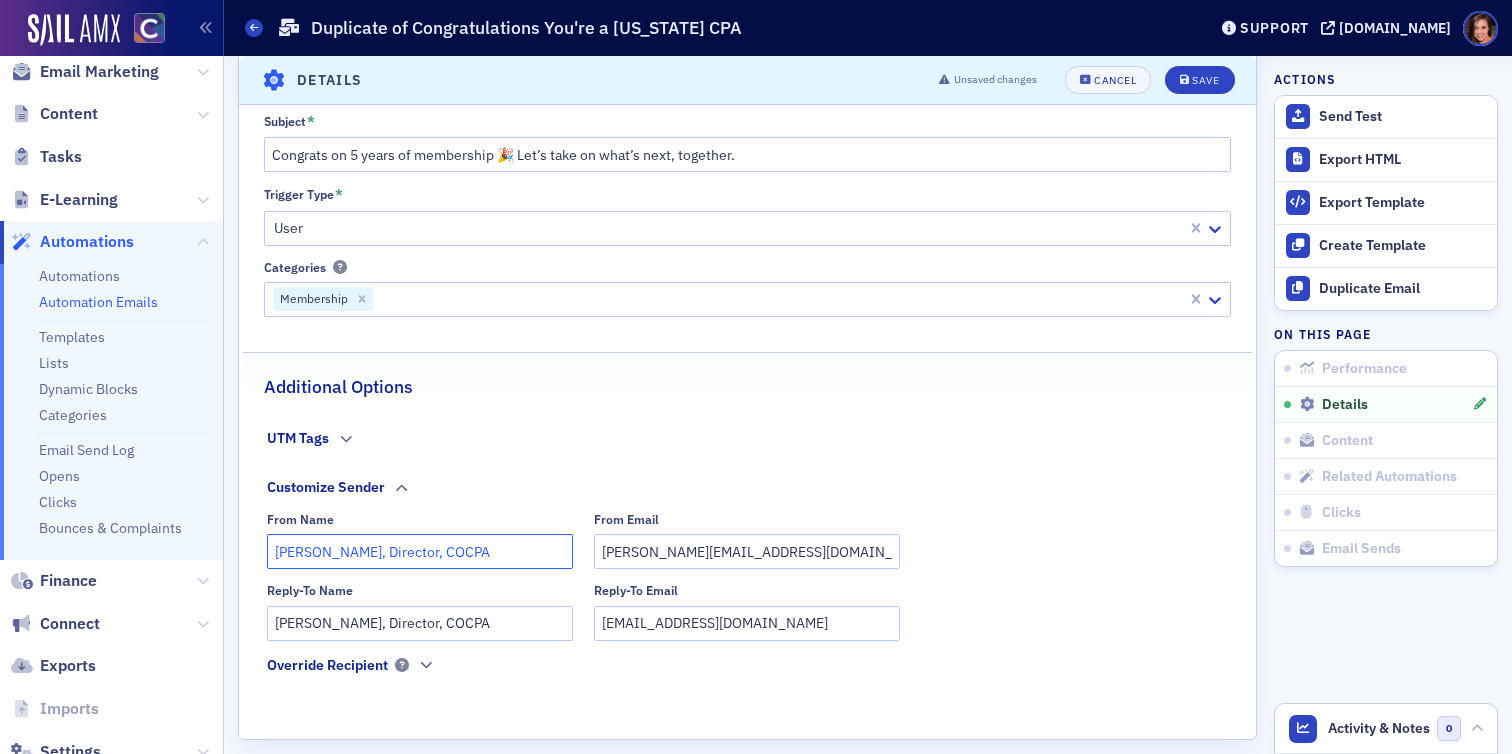 click on "[PERSON_NAME], Director, COCPA" 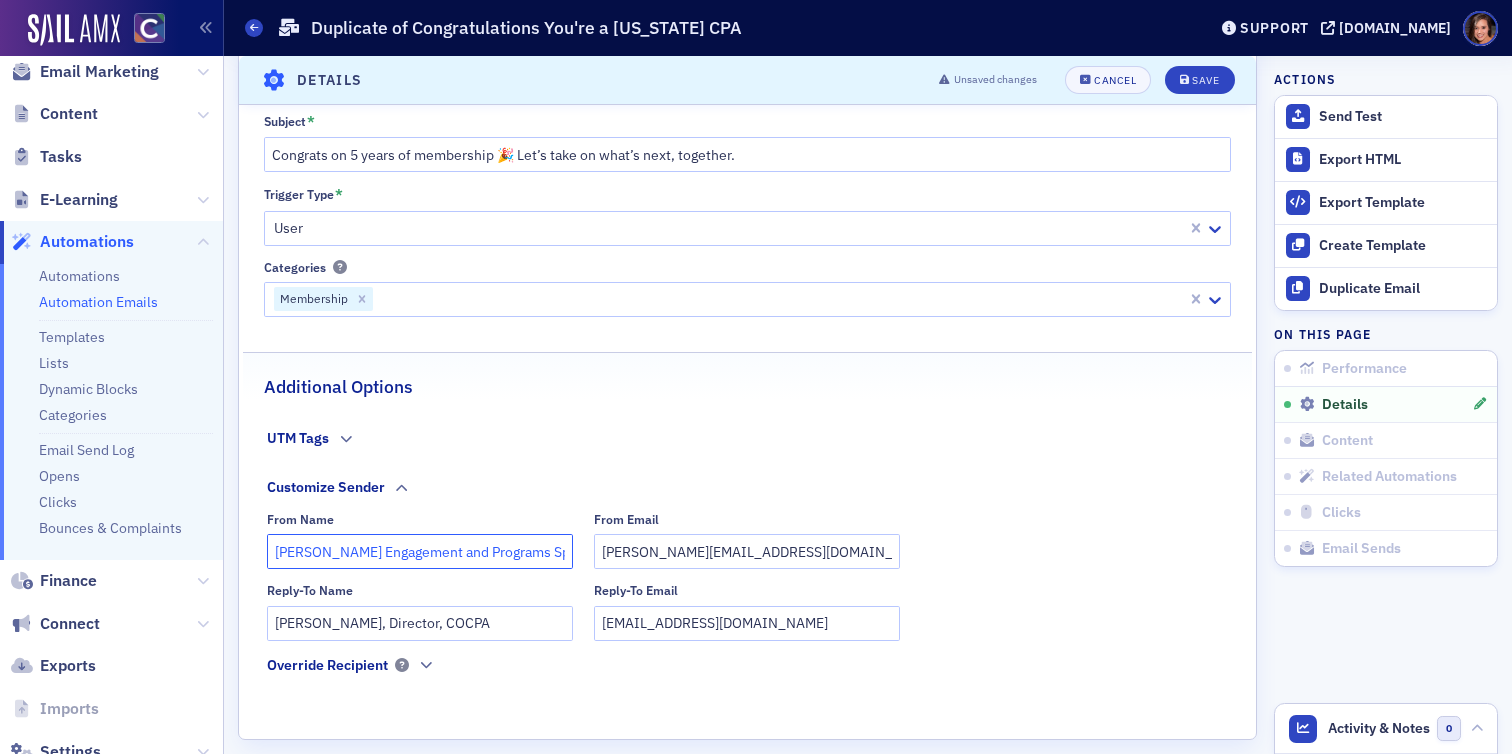 scroll, scrollTop: 0, scrollLeft: 45, axis: horizontal 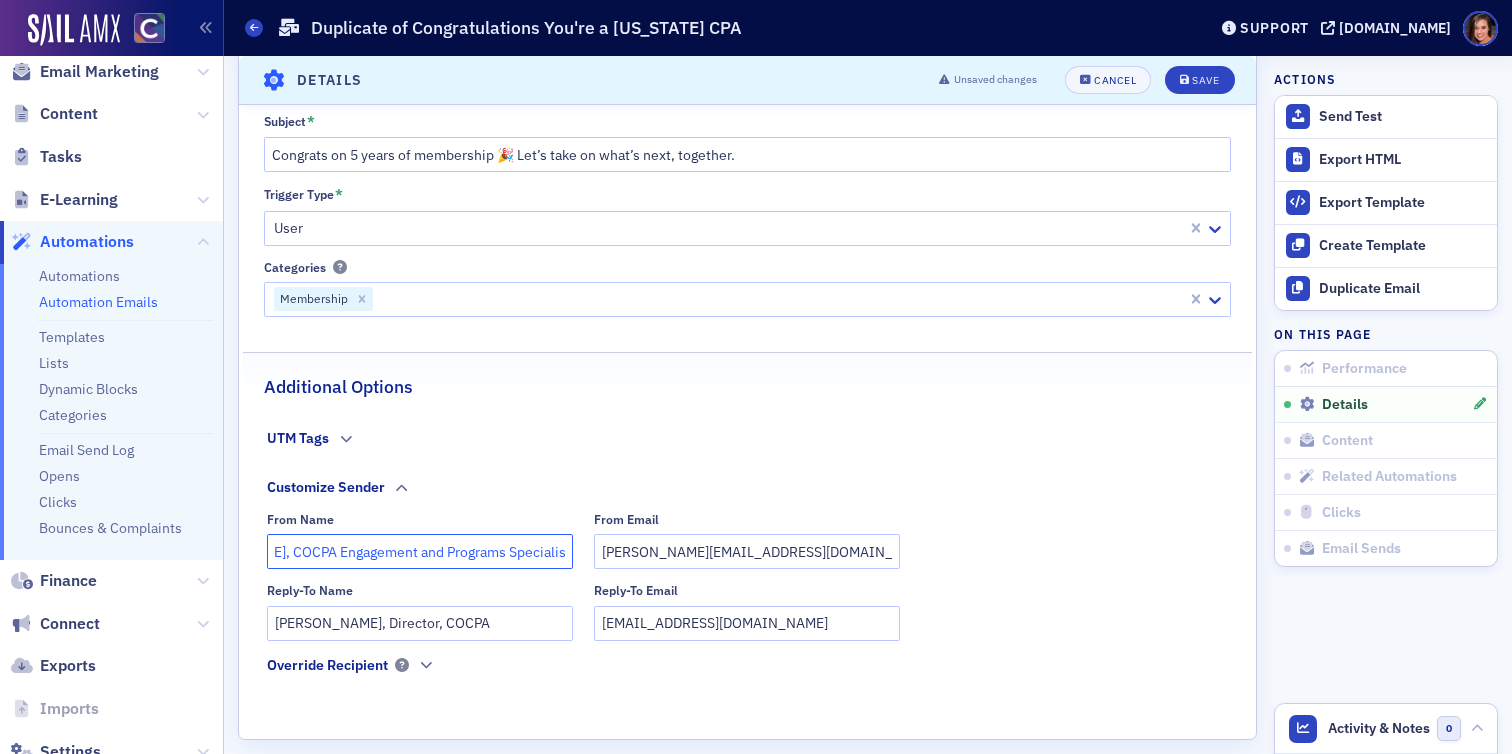 drag, startPoint x: 425, startPoint y: 550, endPoint x: 450, endPoint y: 563, distance: 28.178005 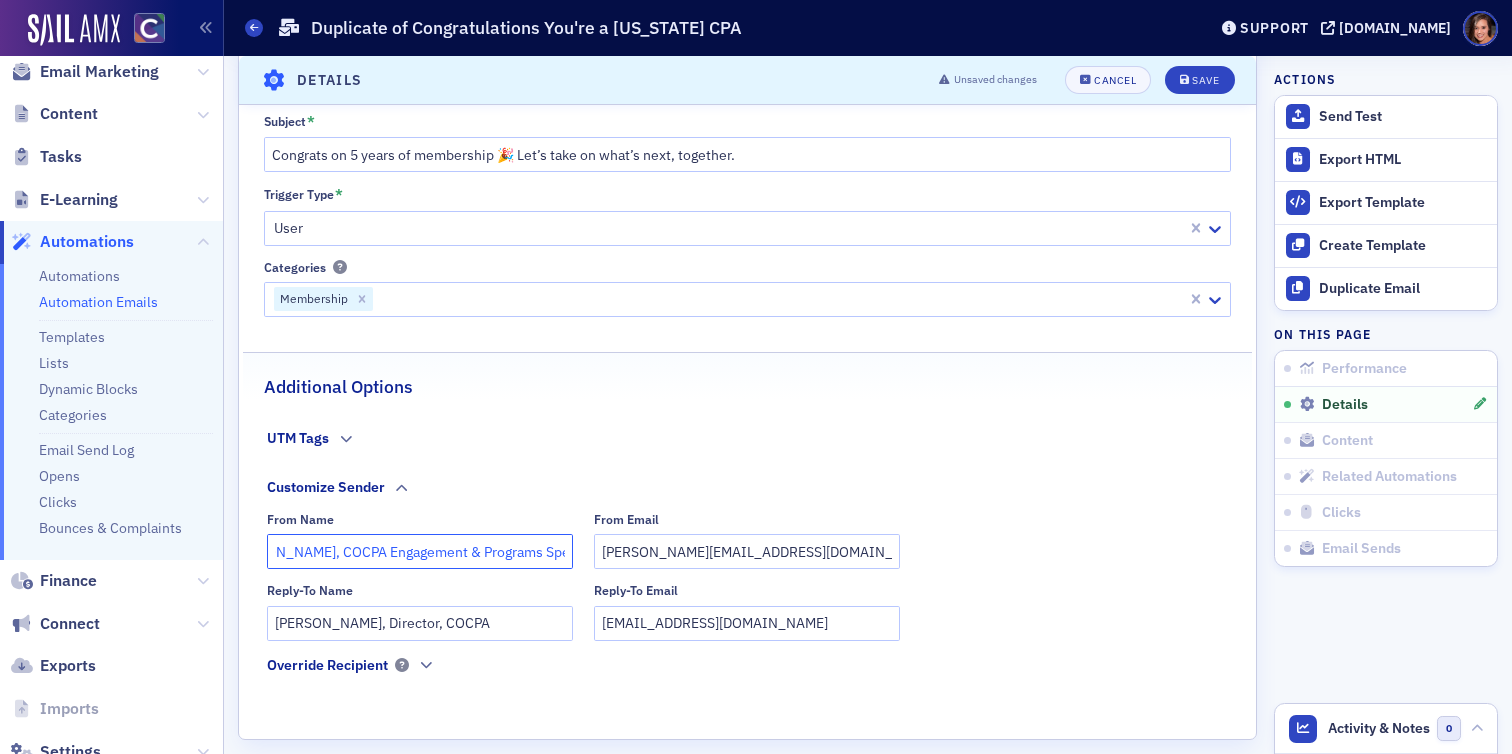 scroll, scrollTop: 0, scrollLeft: 0, axis: both 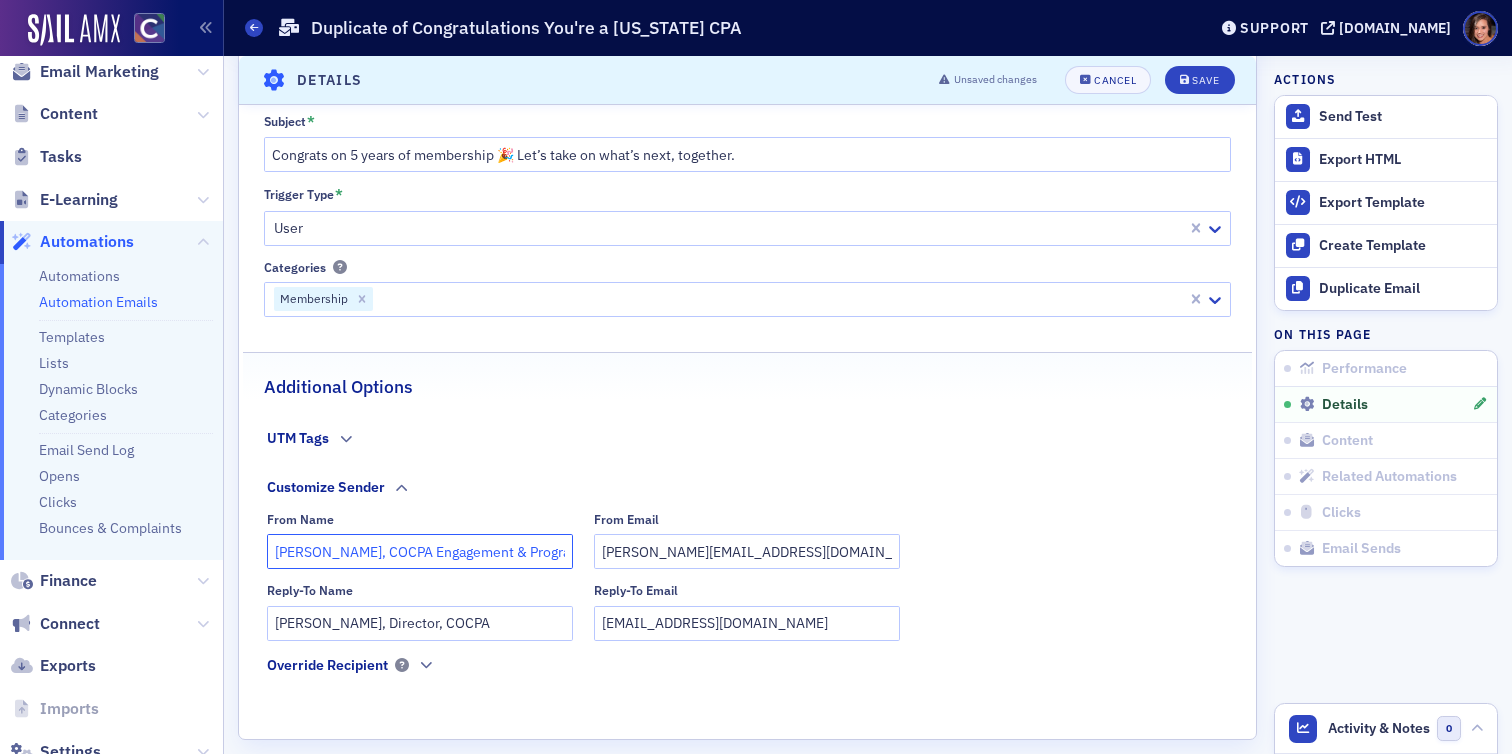 drag, startPoint x: 511, startPoint y: 558, endPoint x: 254, endPoint y: 551, distance: 257.0953 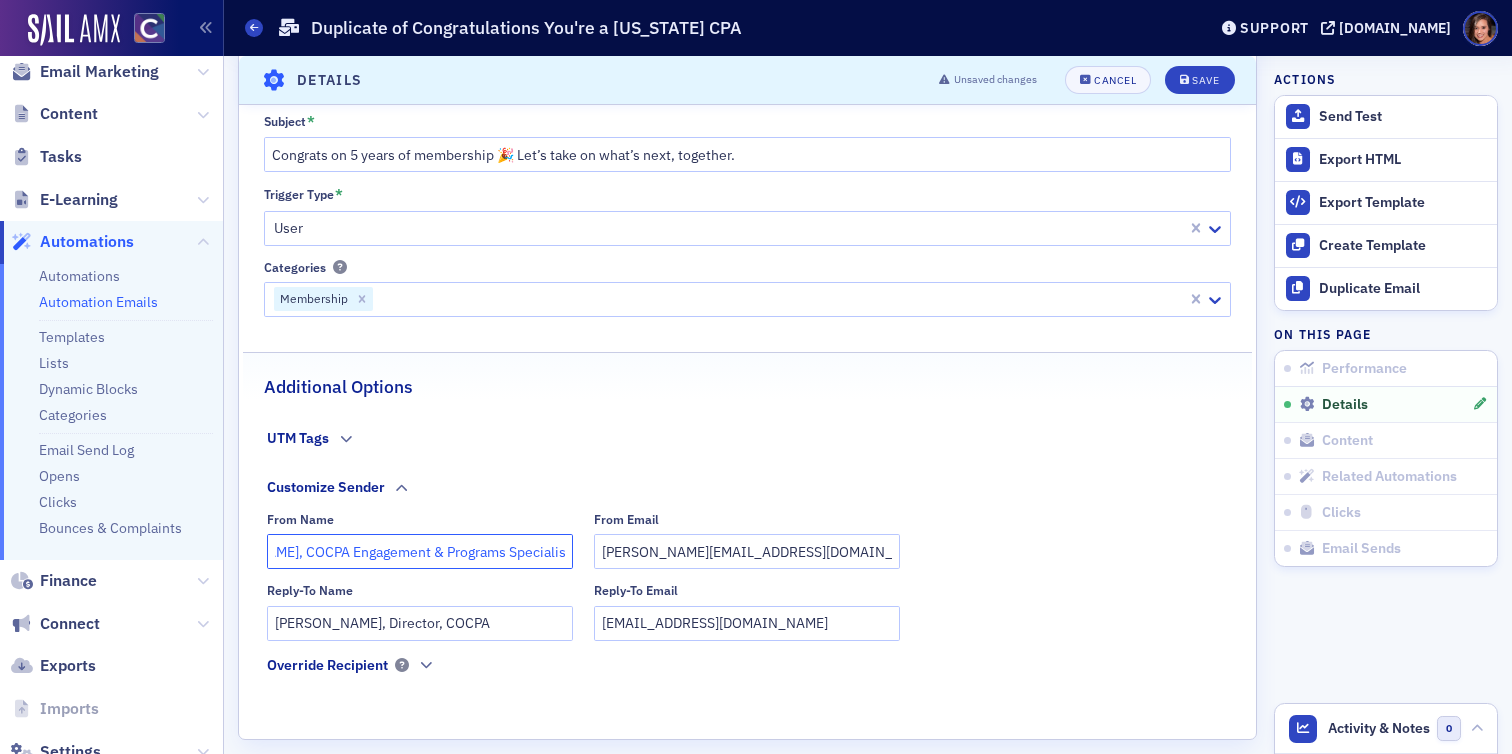 drag, startPoint x: 404, startPoint y: 549, endPoint x: 649, endPoint y: 554, distance: 245.05101 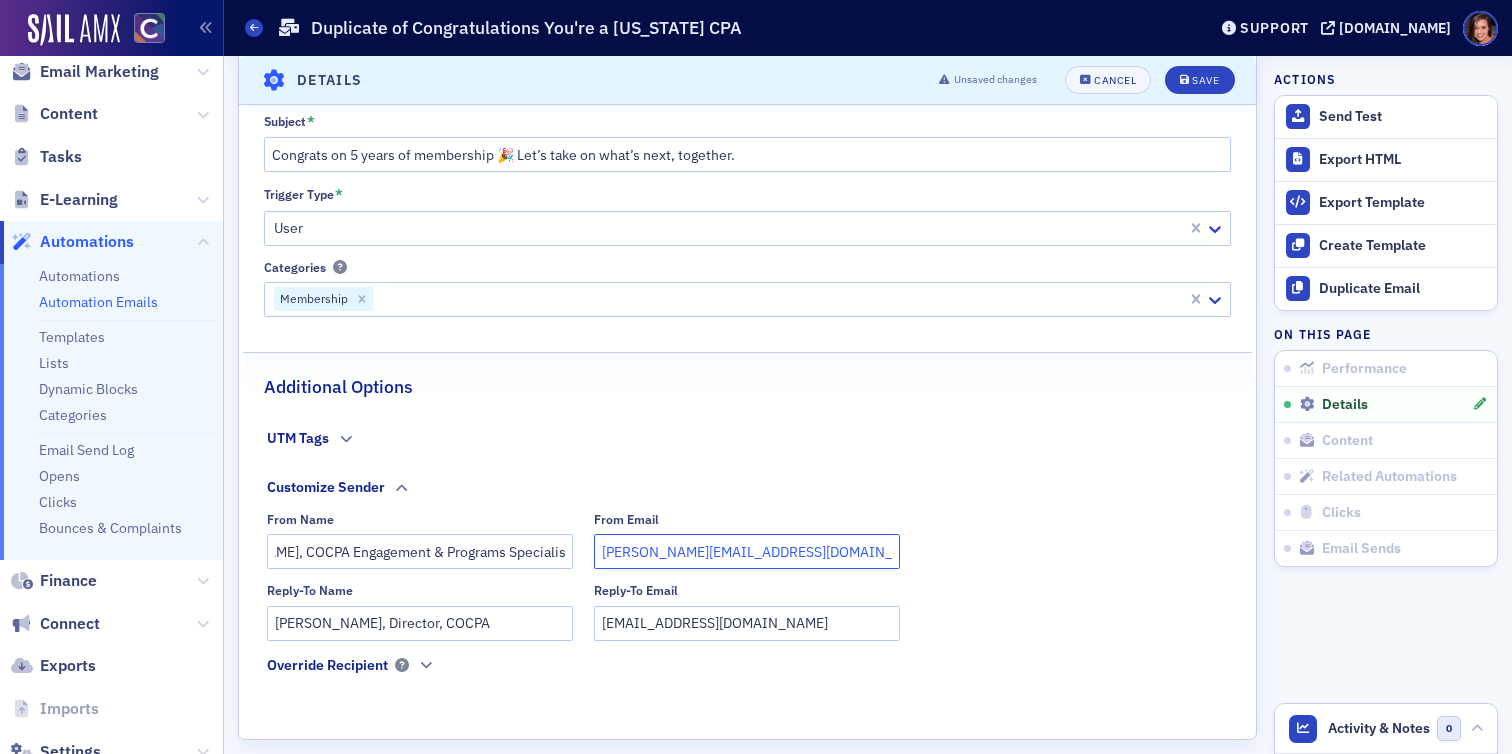 click on "[PERSON_NAME][EMAIL_ADDRESS][DOMAIN_NAME]" 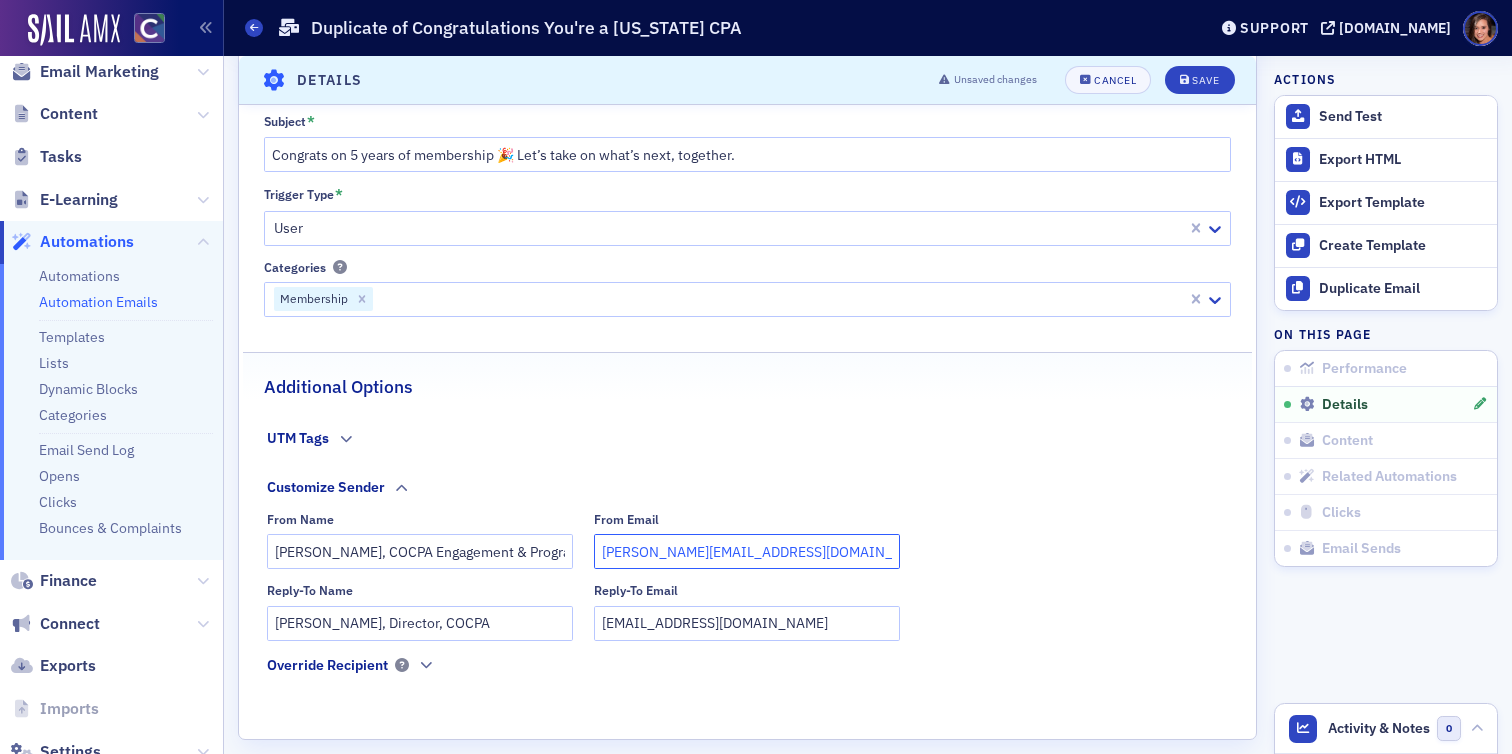 click on "[PERSON_NAME][EMAIL_ADDRESS][DOMAIN_NAME]" 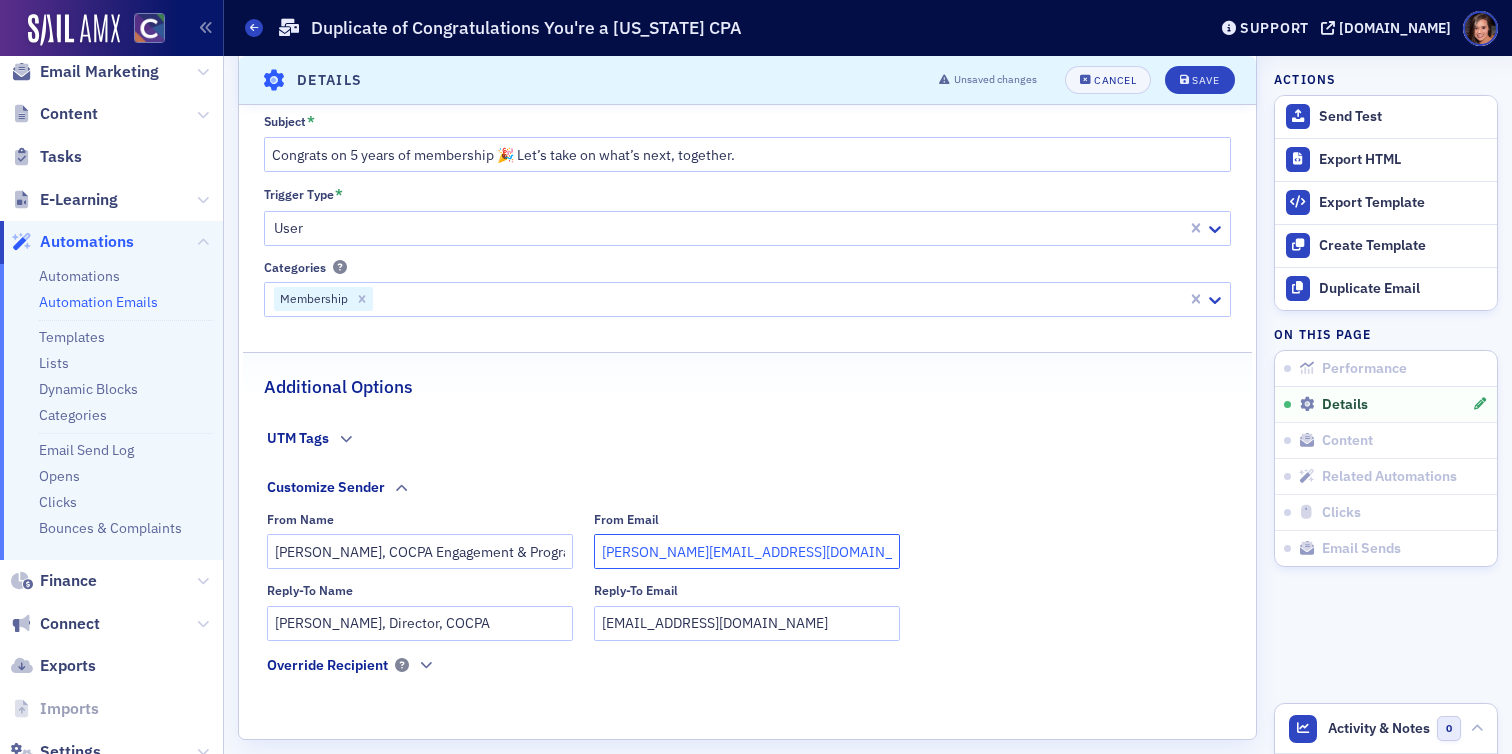 type on "[PERSON_NAME][EMAIL_ADDRESS][DOMAIN_NAME]" 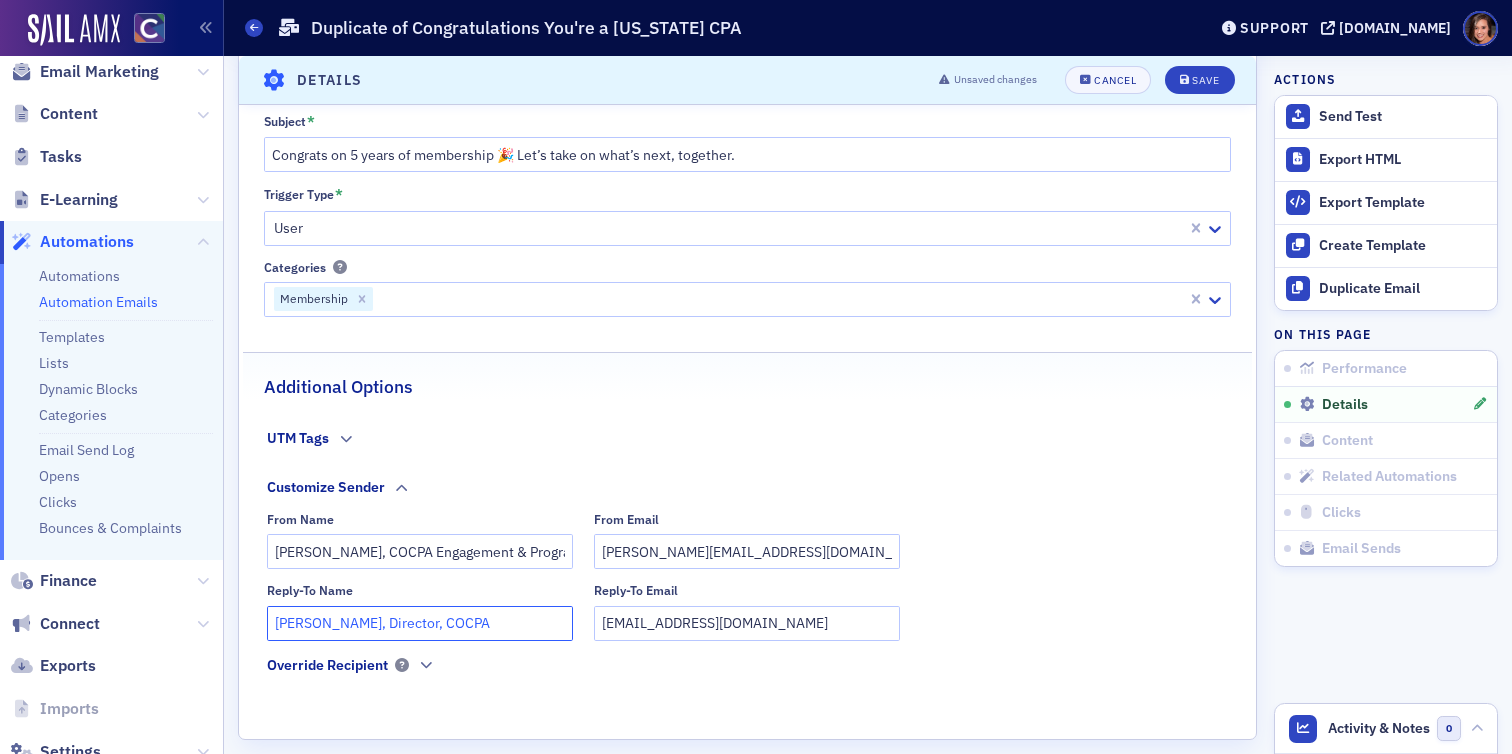 click on "[PERSON_NAME], Director, COCPA" 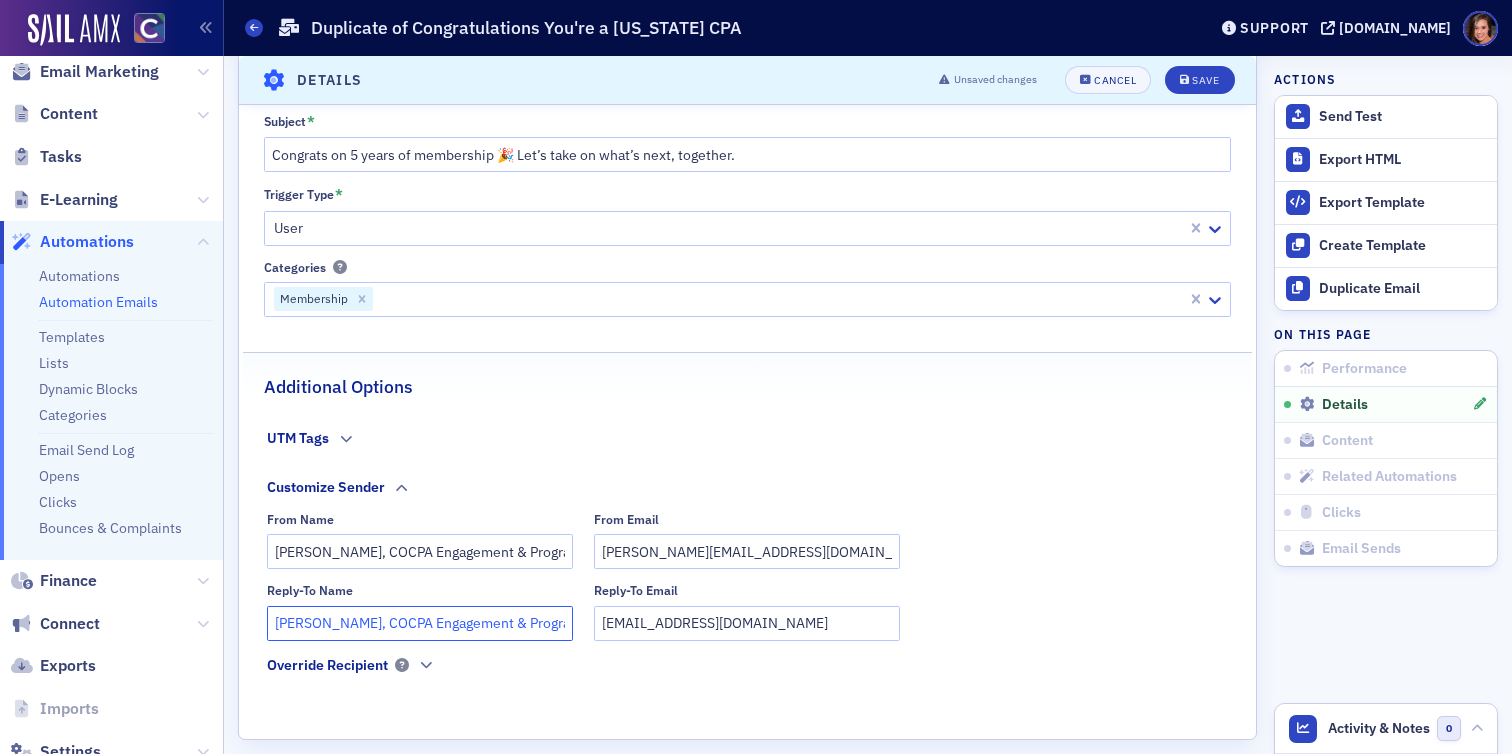 scroll, scrollTop: 0, scrollLeft: 82, axis: horizontal 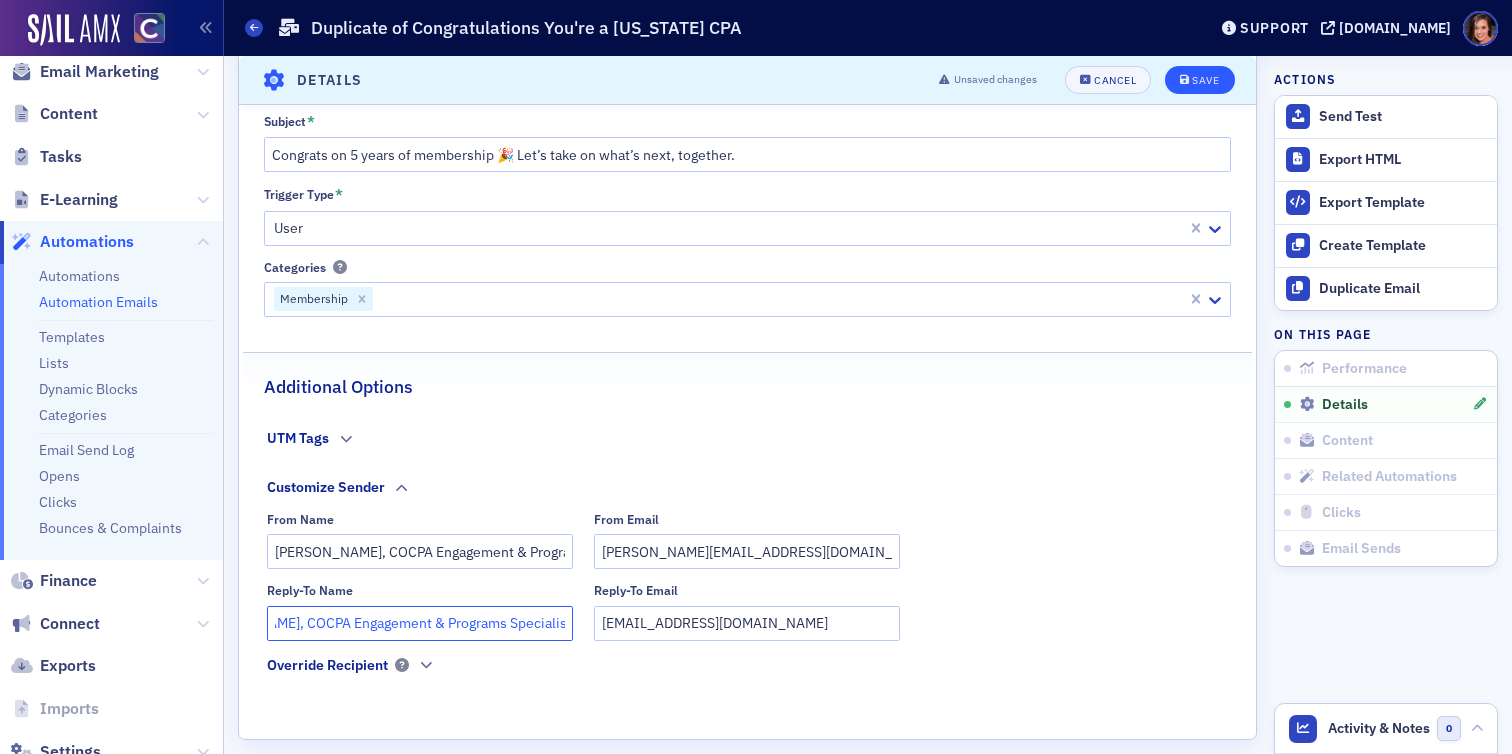 type on "[PERSON_NAME], COCPA Engagement & Programs Specialist" 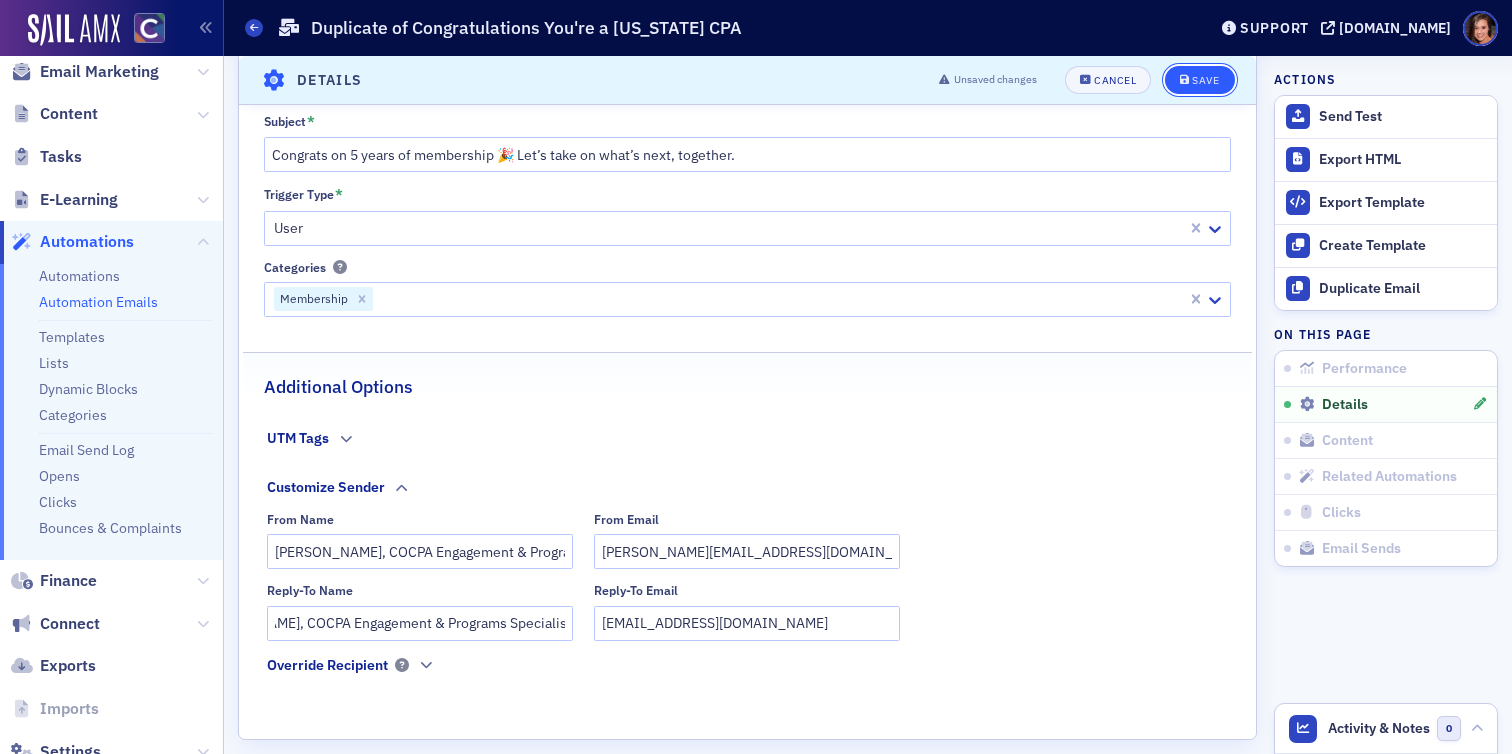 click on "Save" 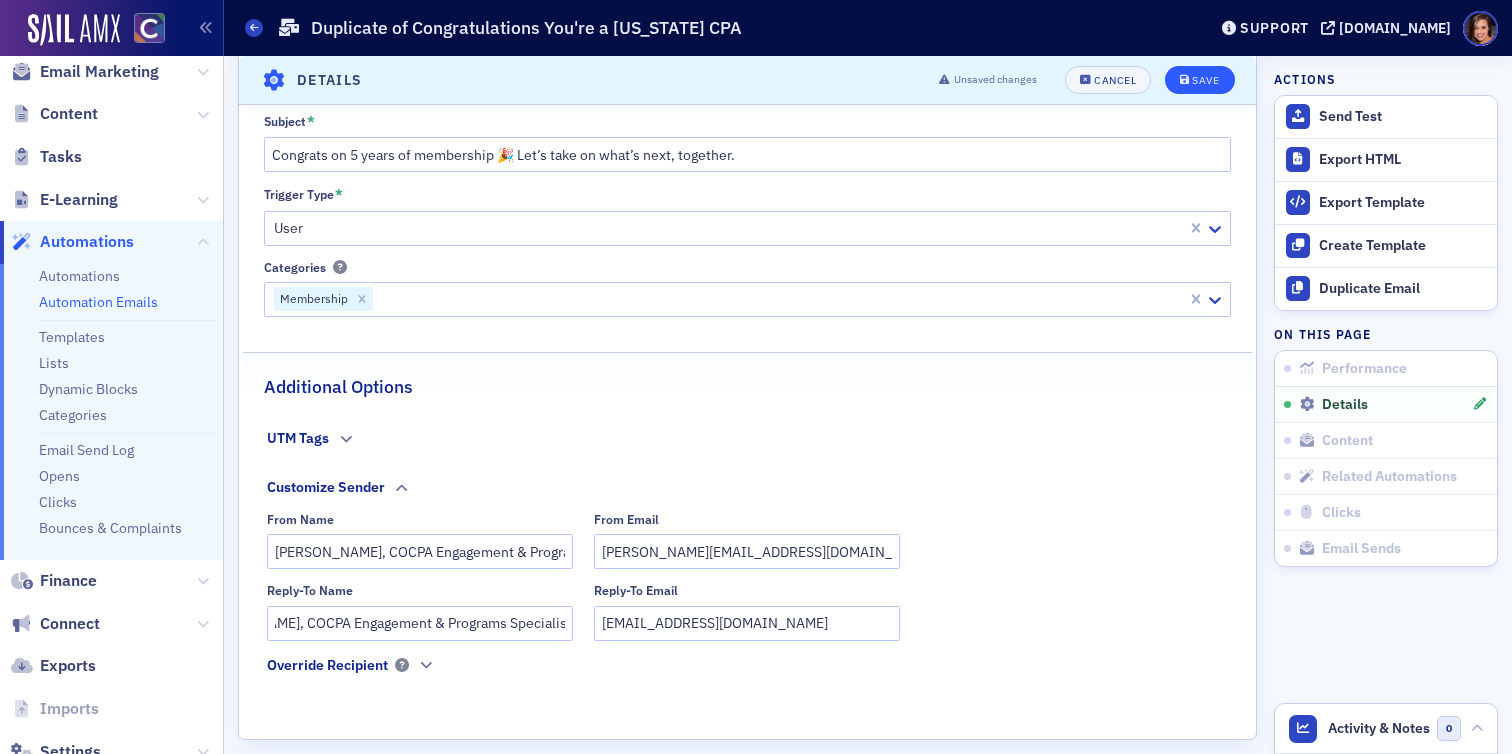 scroll, scrollTop: 0, scrollLeft: 0, axis: both 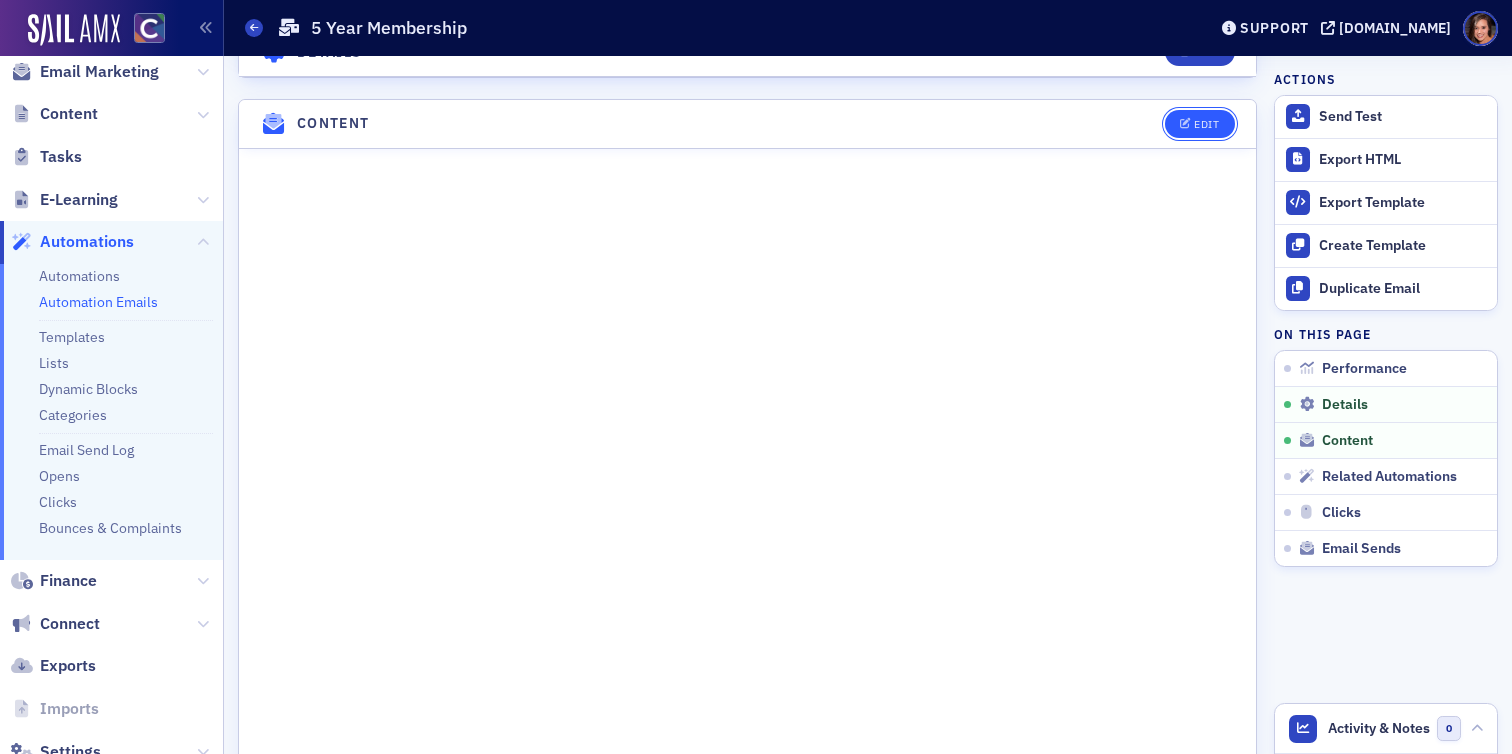 click on "Edit" 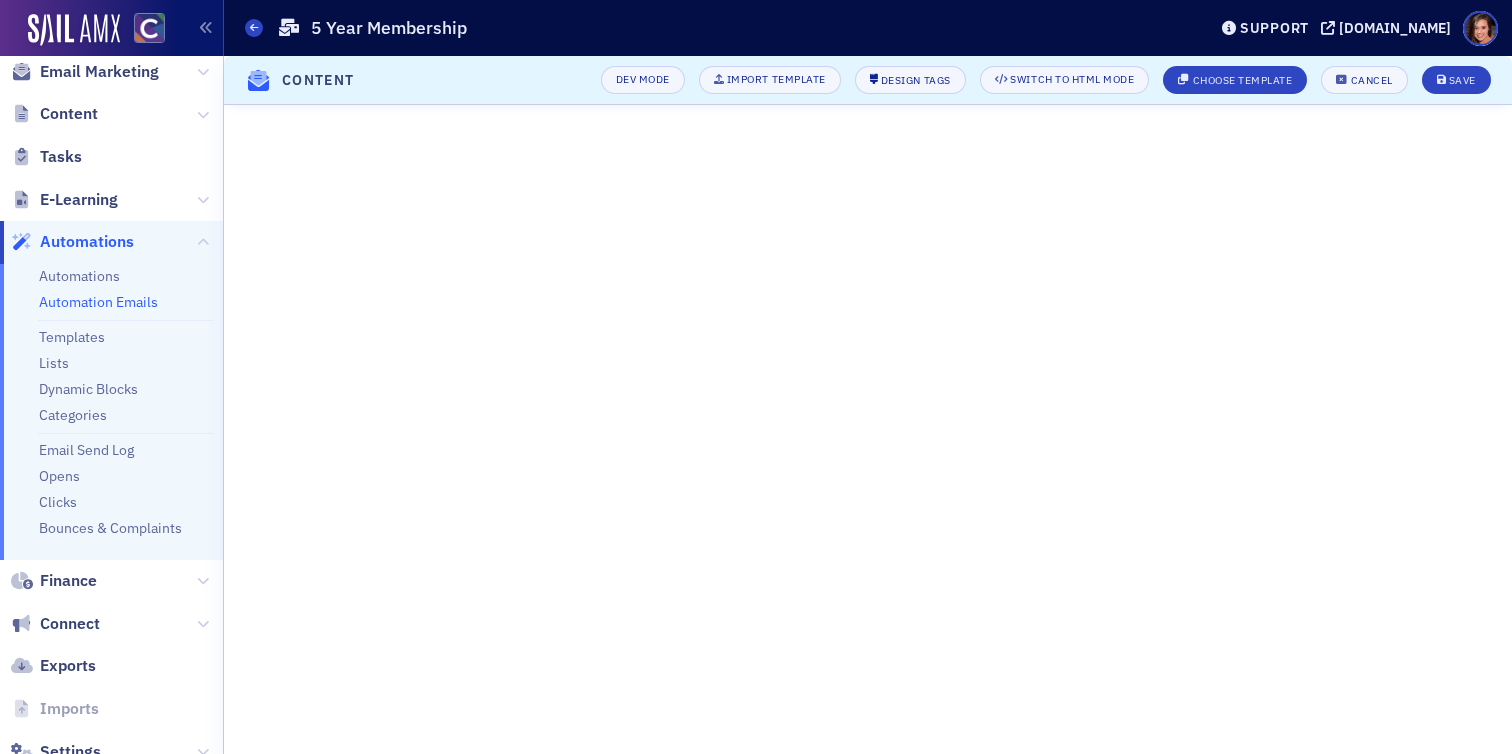 scroll, scrollTop: 536, scrollLeft: 0, axis: vertical 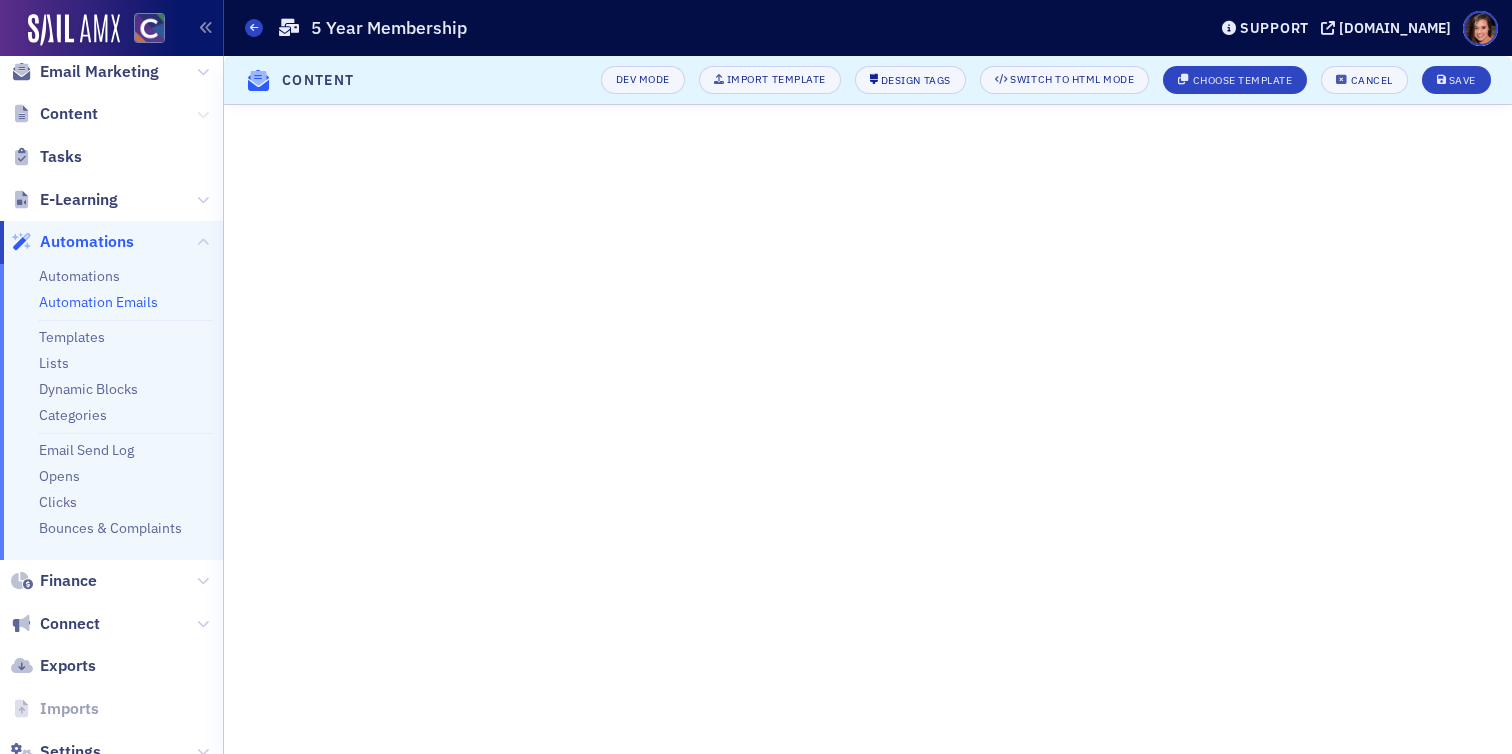 click 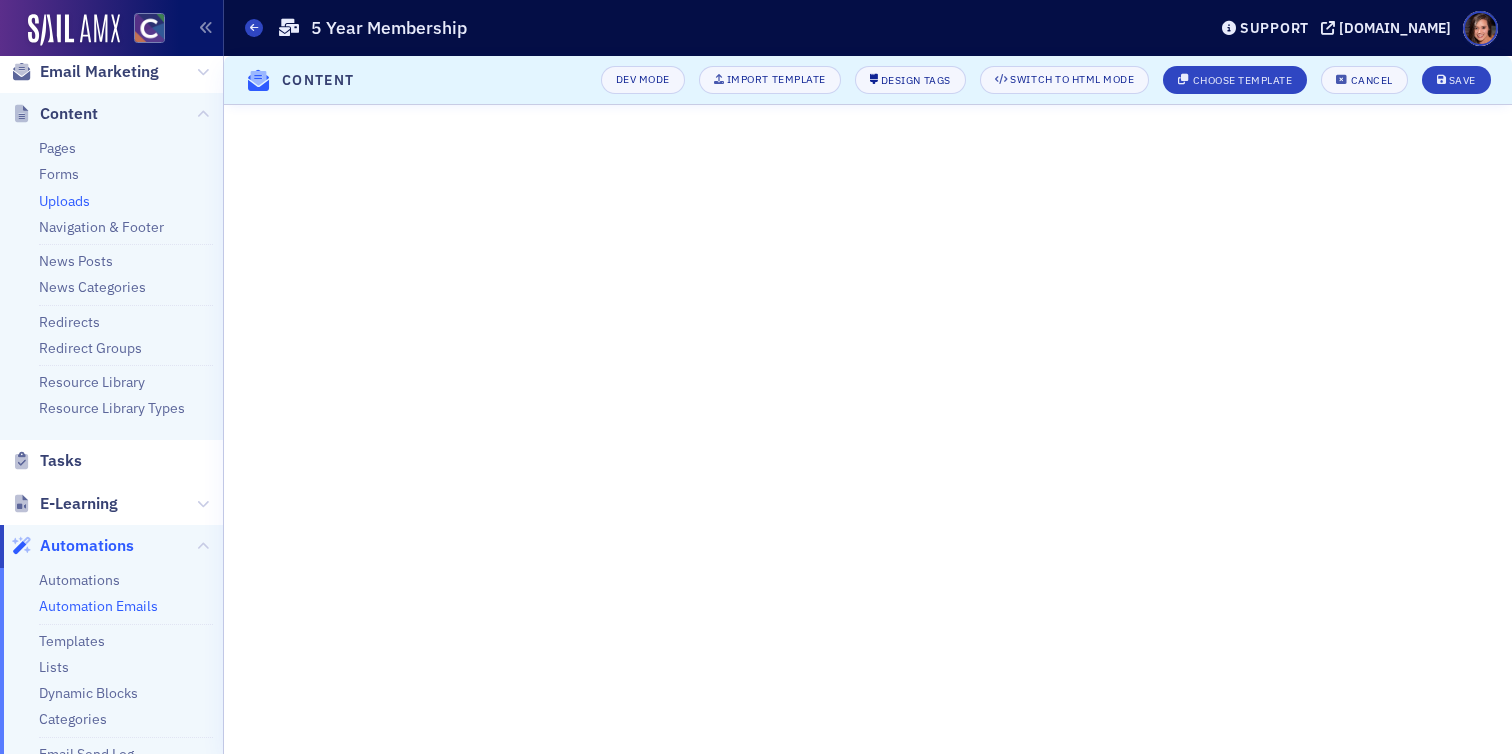 type 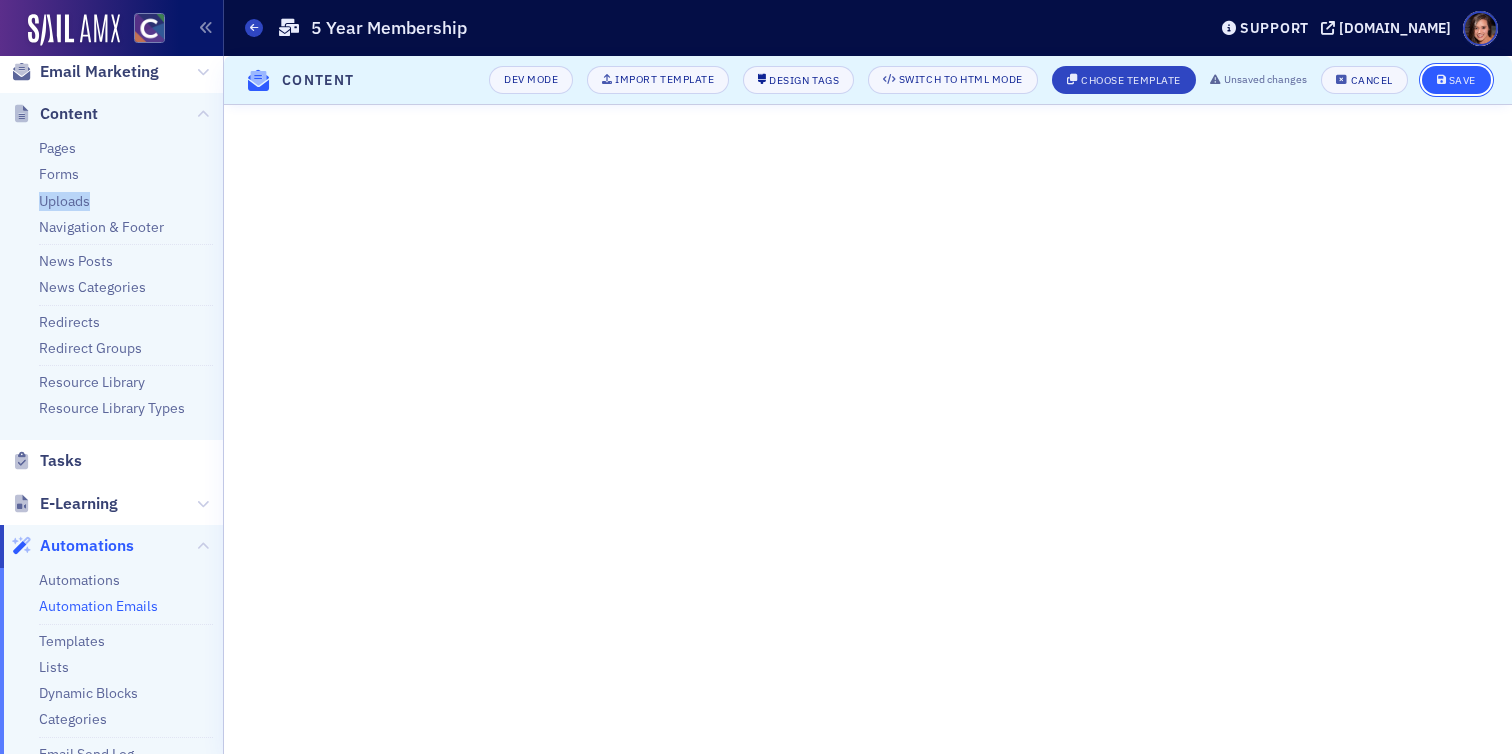 click on "Save" 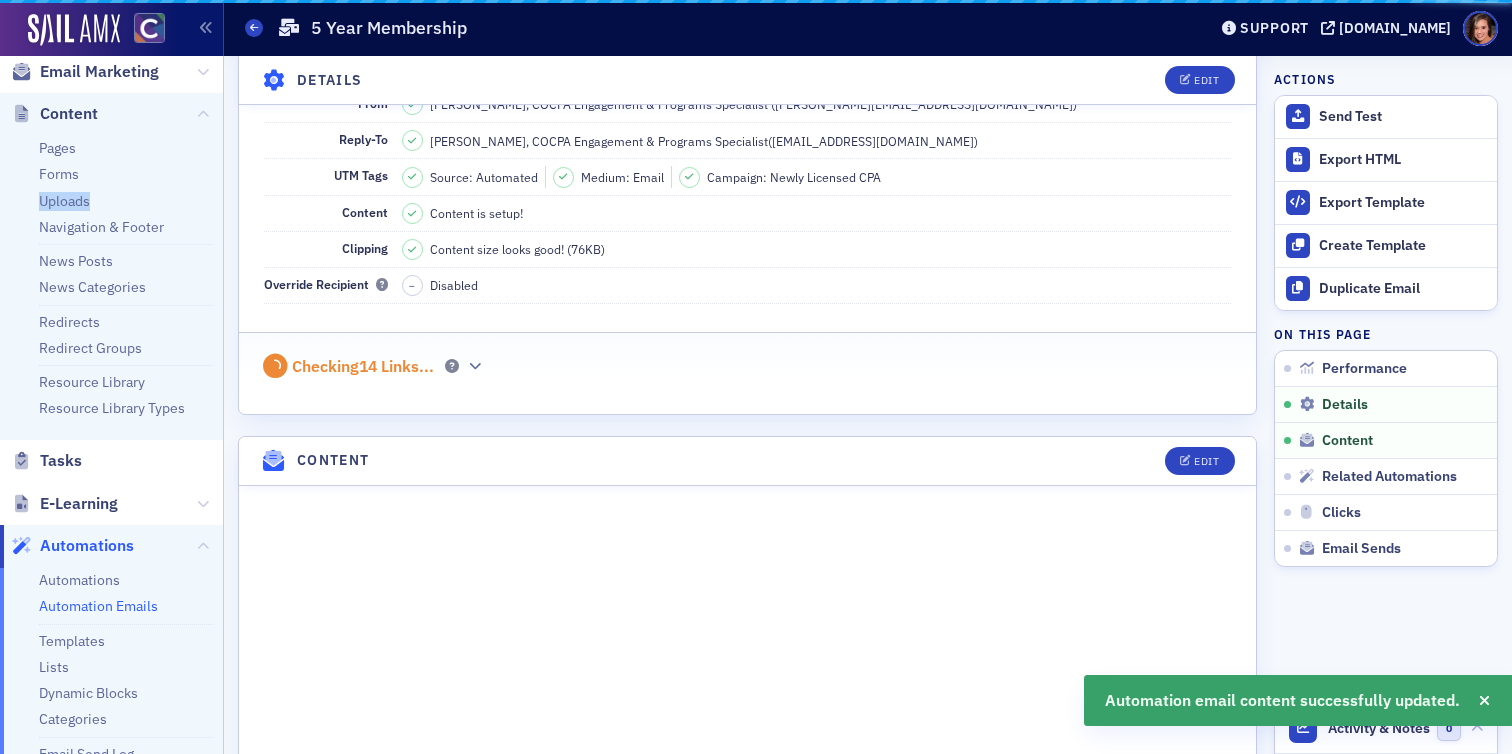 scroll, scrollTop: 903, scrollLeft: 0, axis: vertical 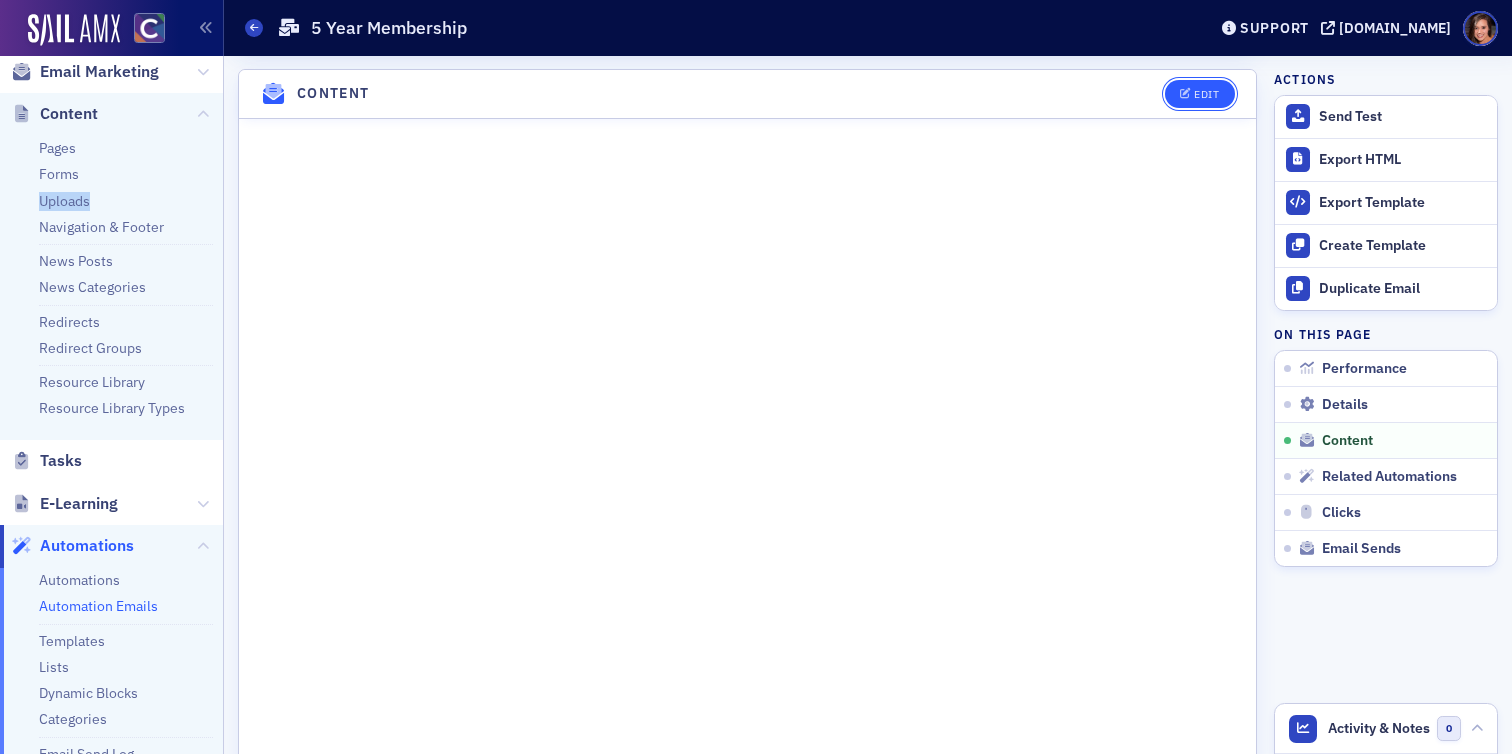 click on "Edit" 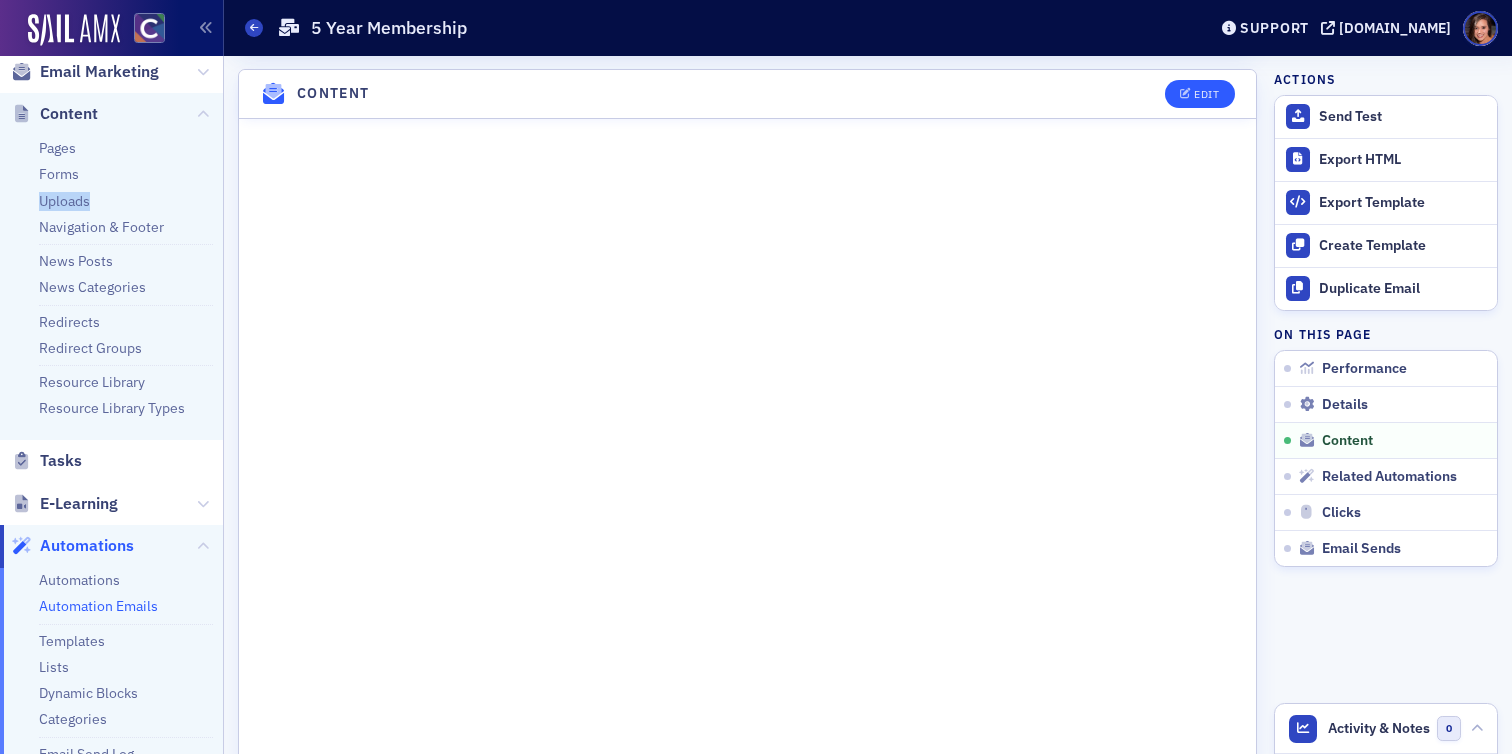 scroll, scrollTop: 536, scrollLeft: 0, axis: vertical 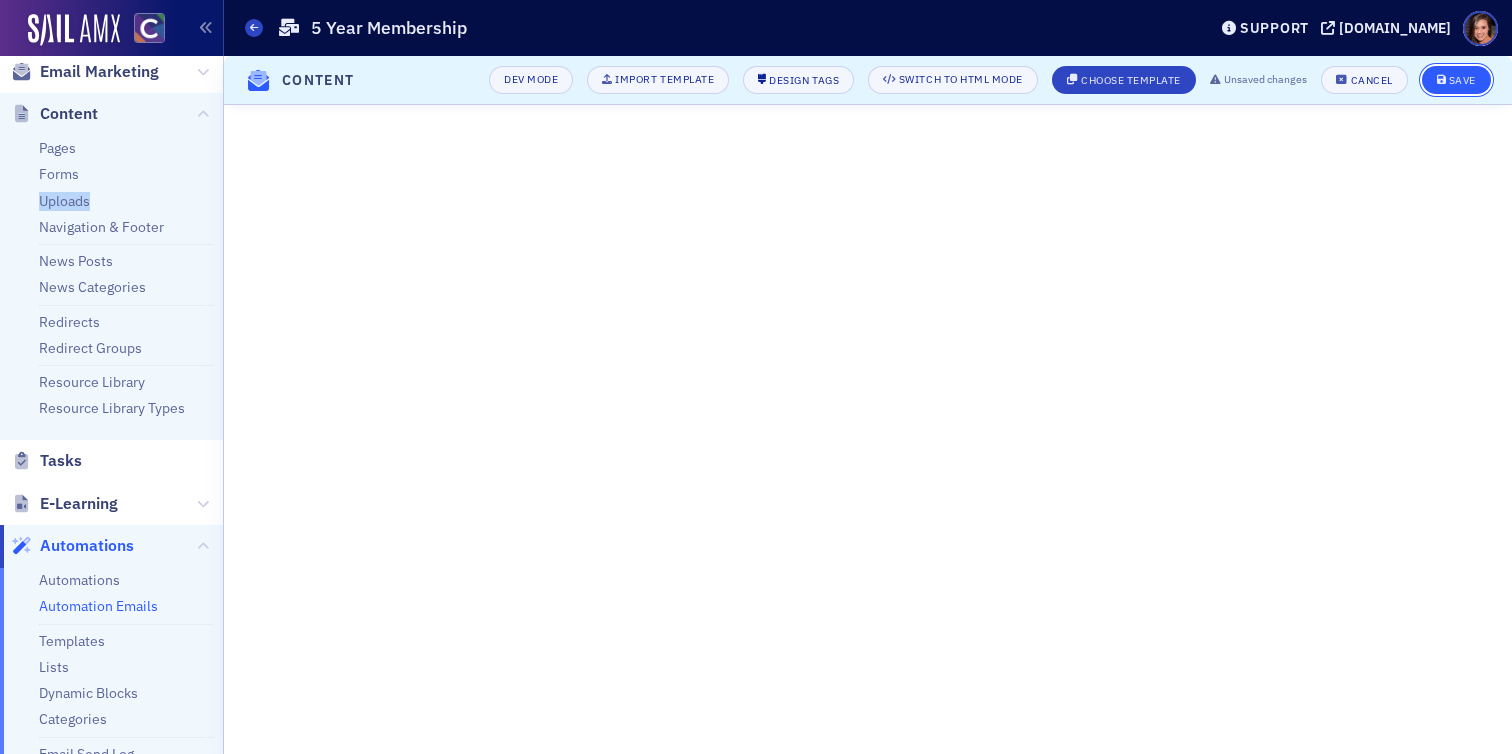 click on "Save" 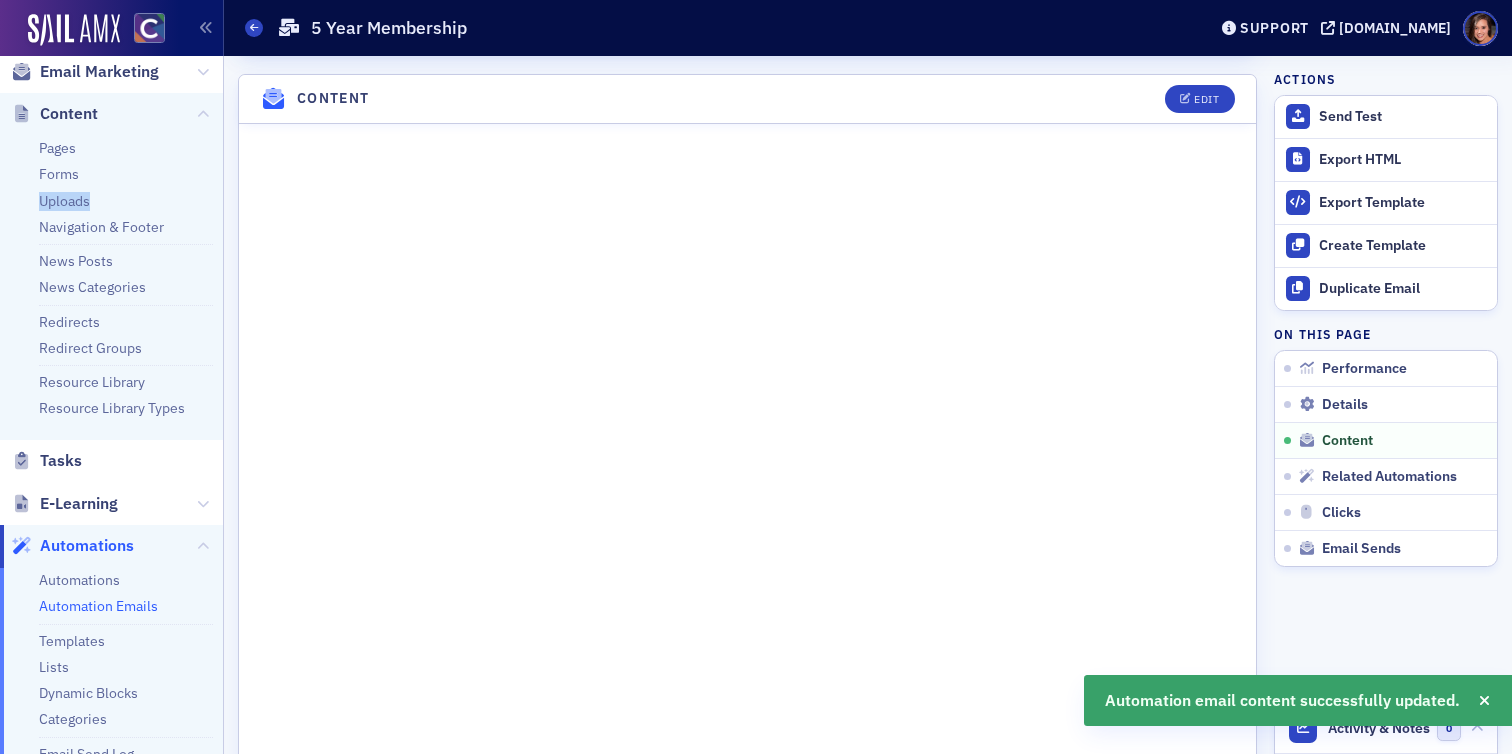 scroll, scrollTop: 904, scrollLeft: 0, axis: vertical 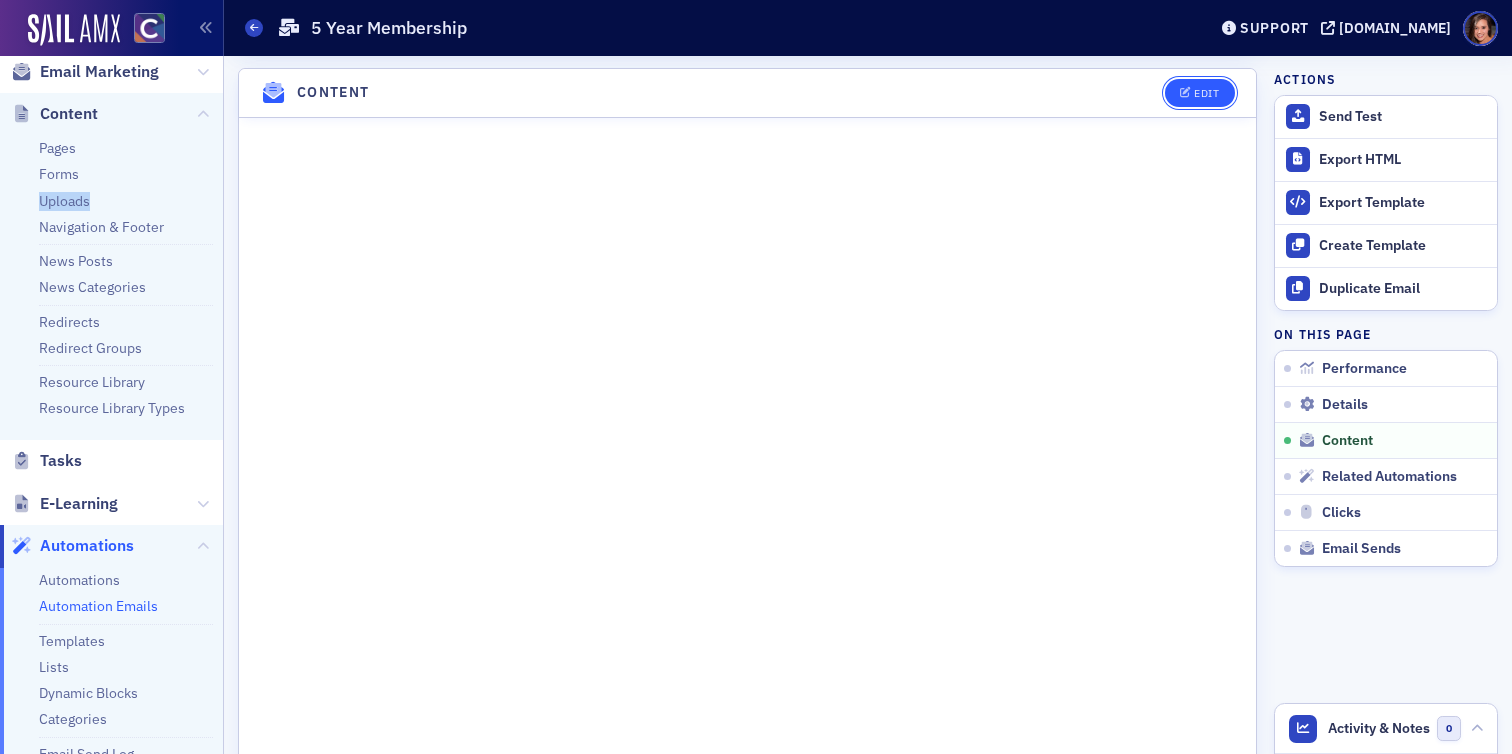 click 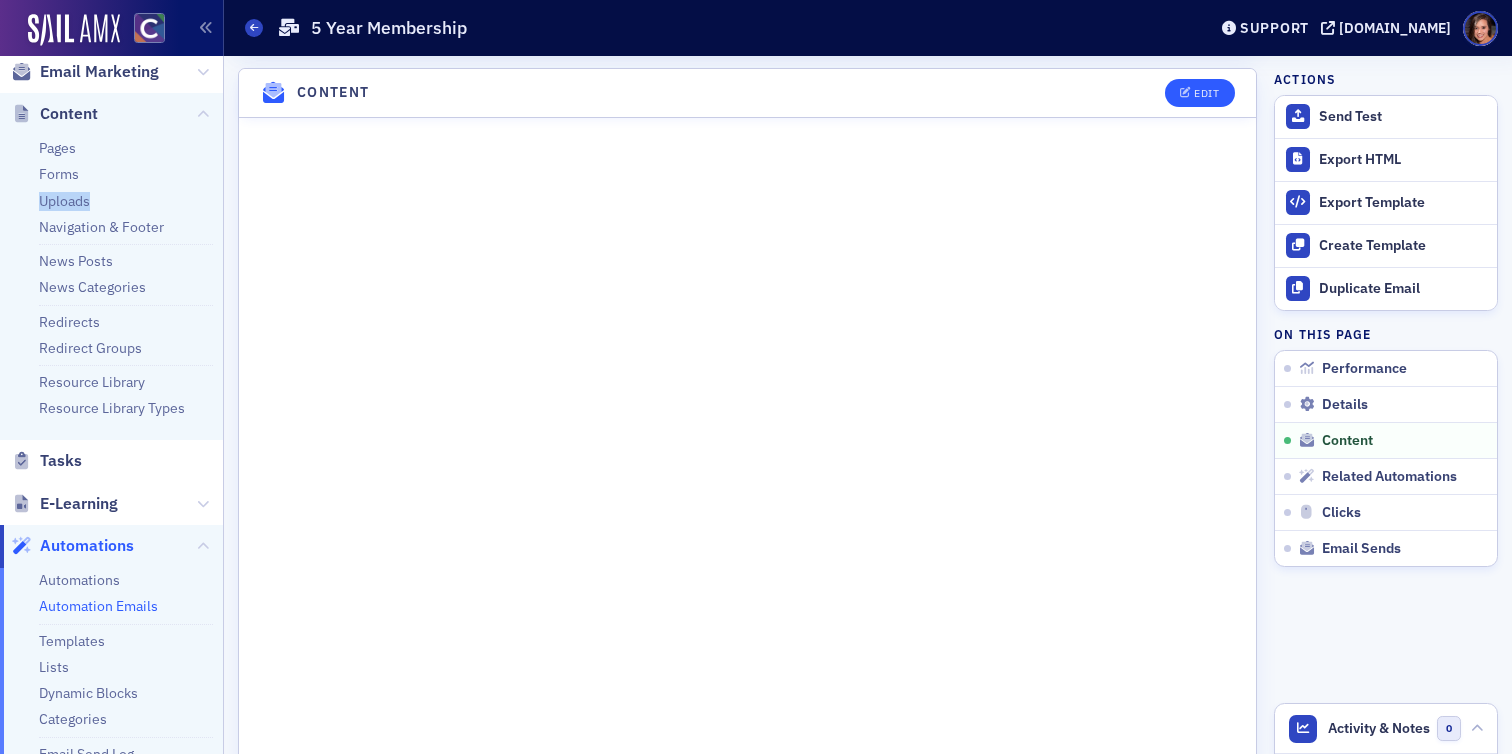 scroll, scrollTop: 536, scrollLeft: 0, axis: vertical 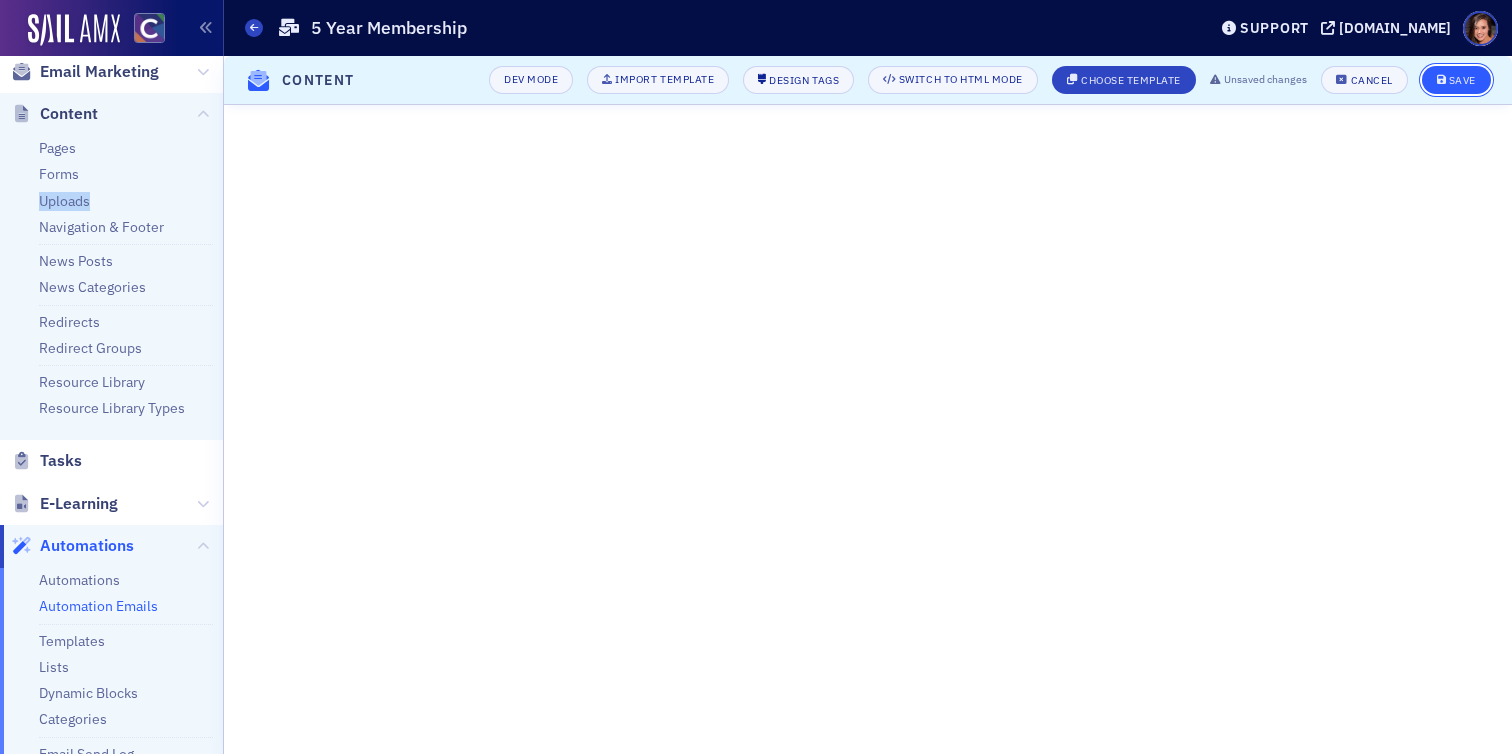 click on "Save" 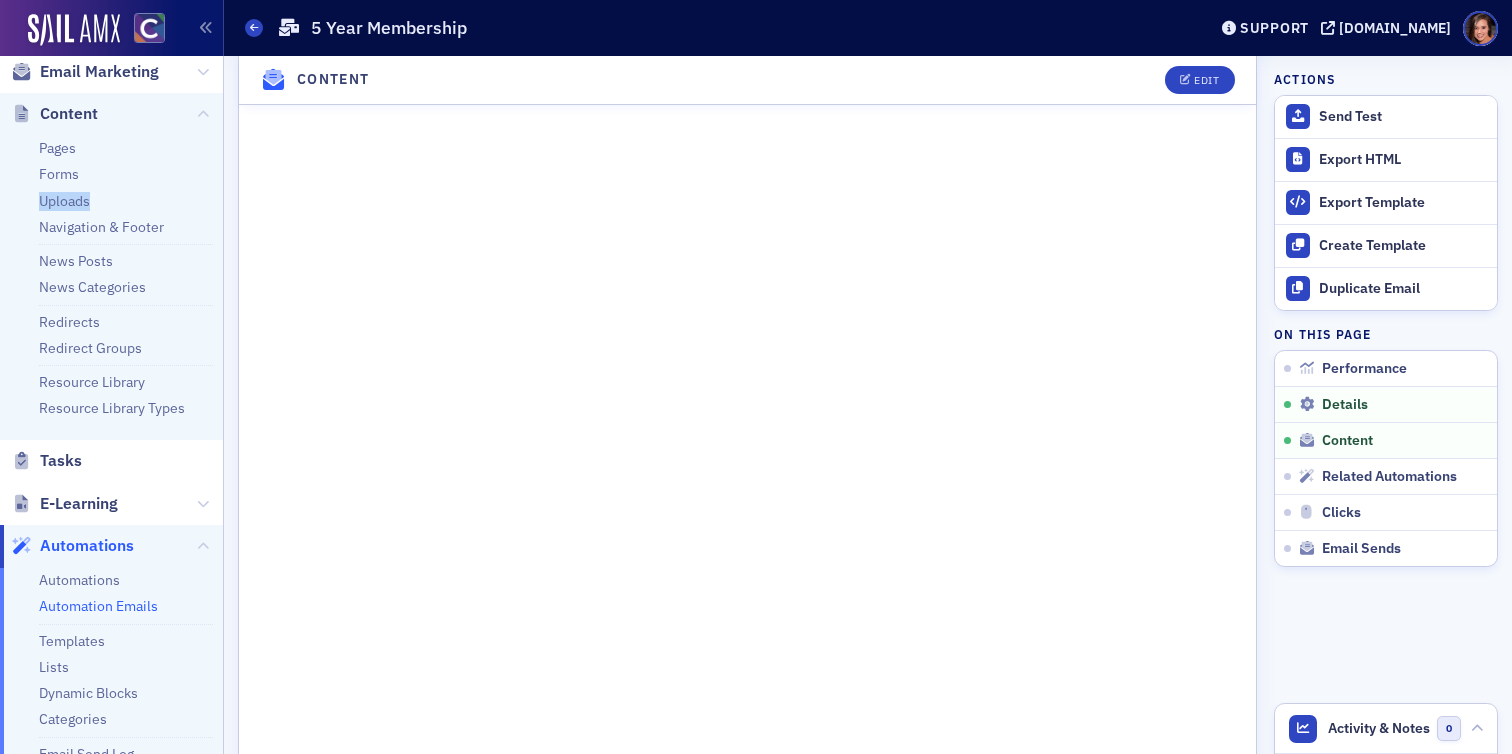 scroll, scrollTop: 1237, scrollLeft: 0, axis: vertical 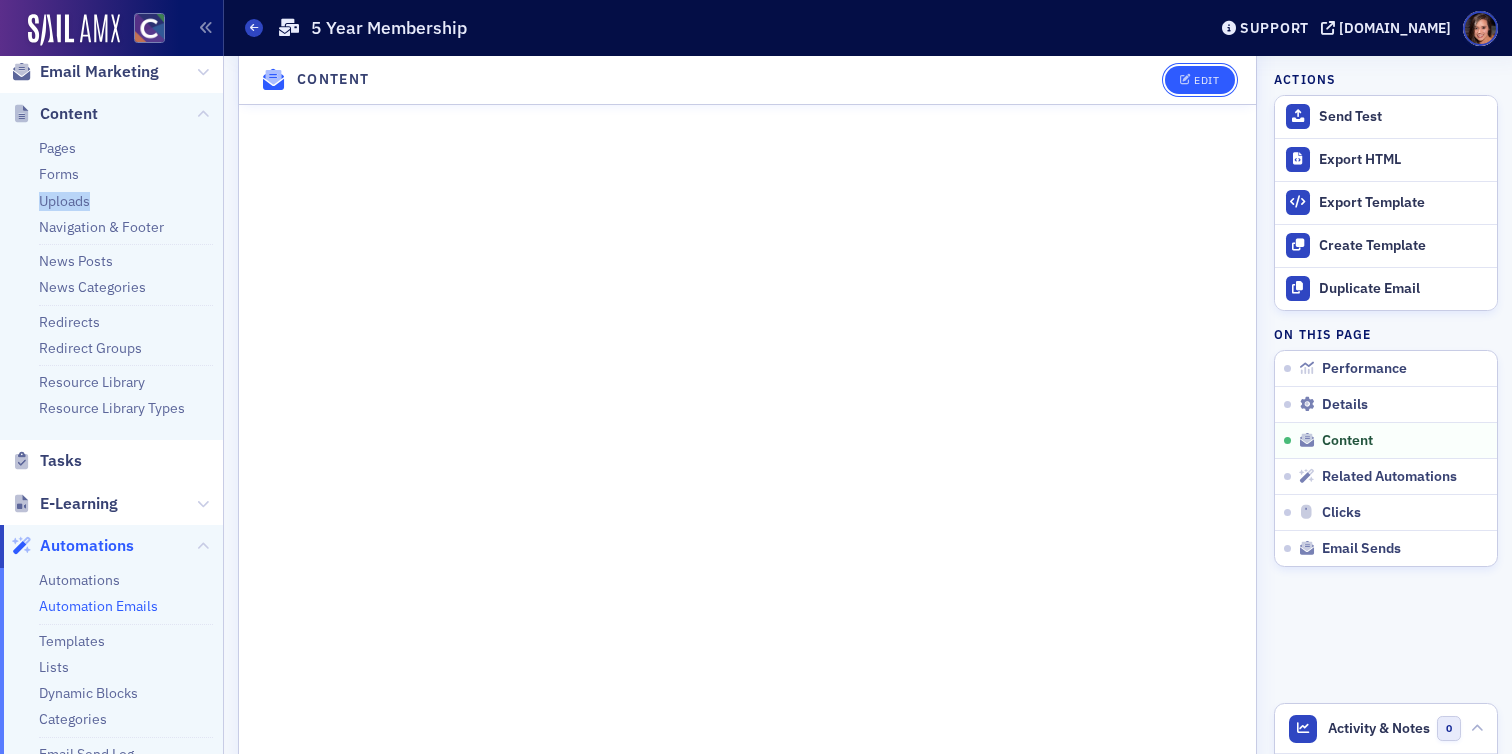 click on "Edit" 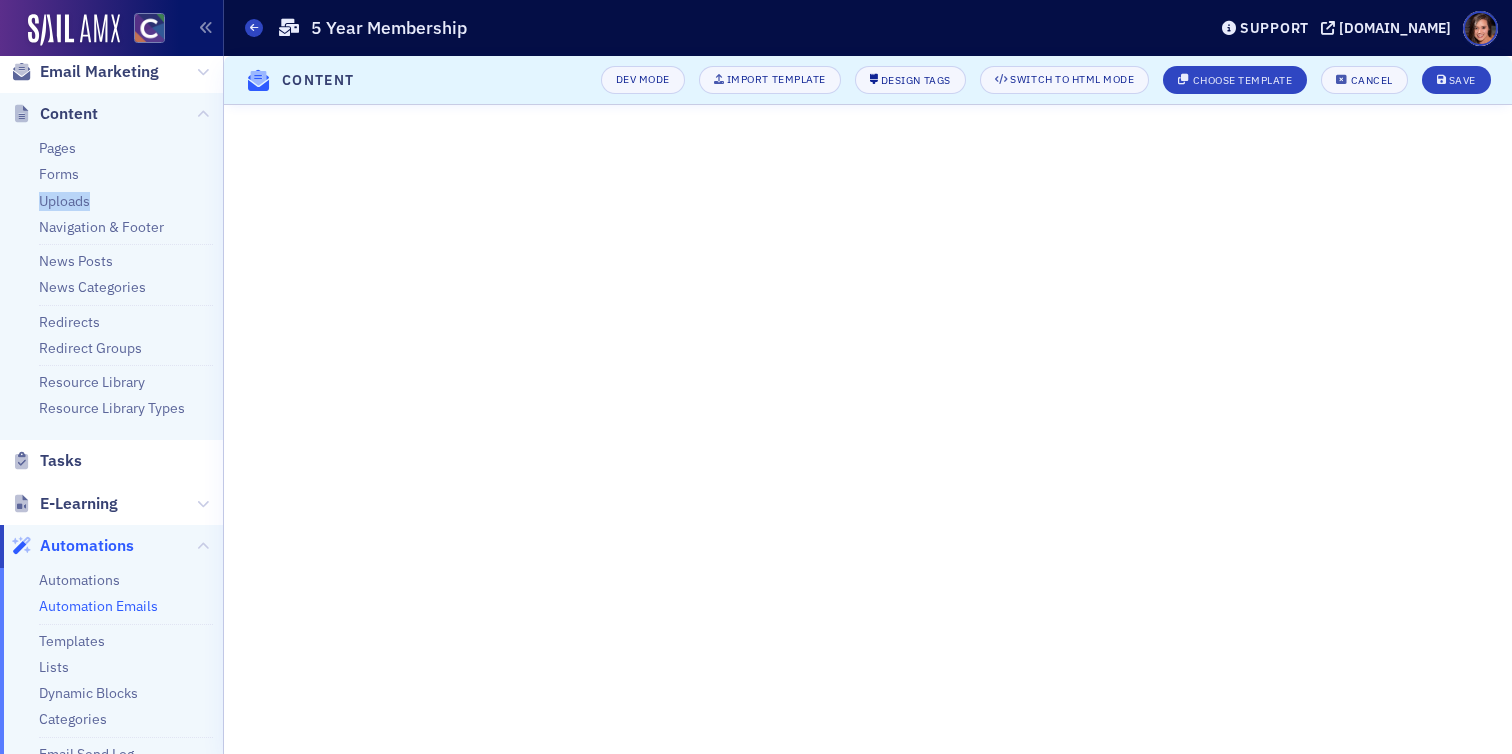 scroll, scrollTop: 536, scrollLeft: 0, axis: vertical 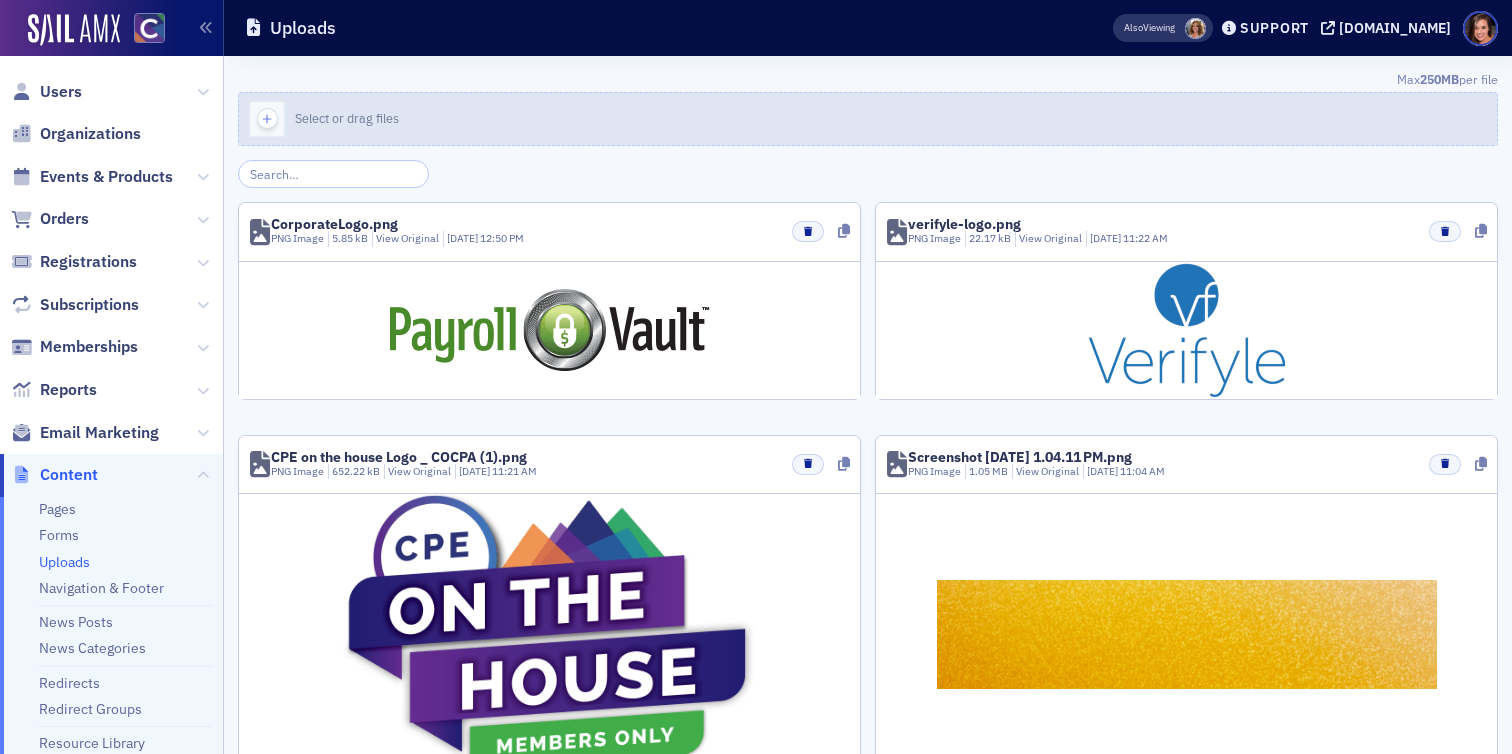 click on "Select or drag files" 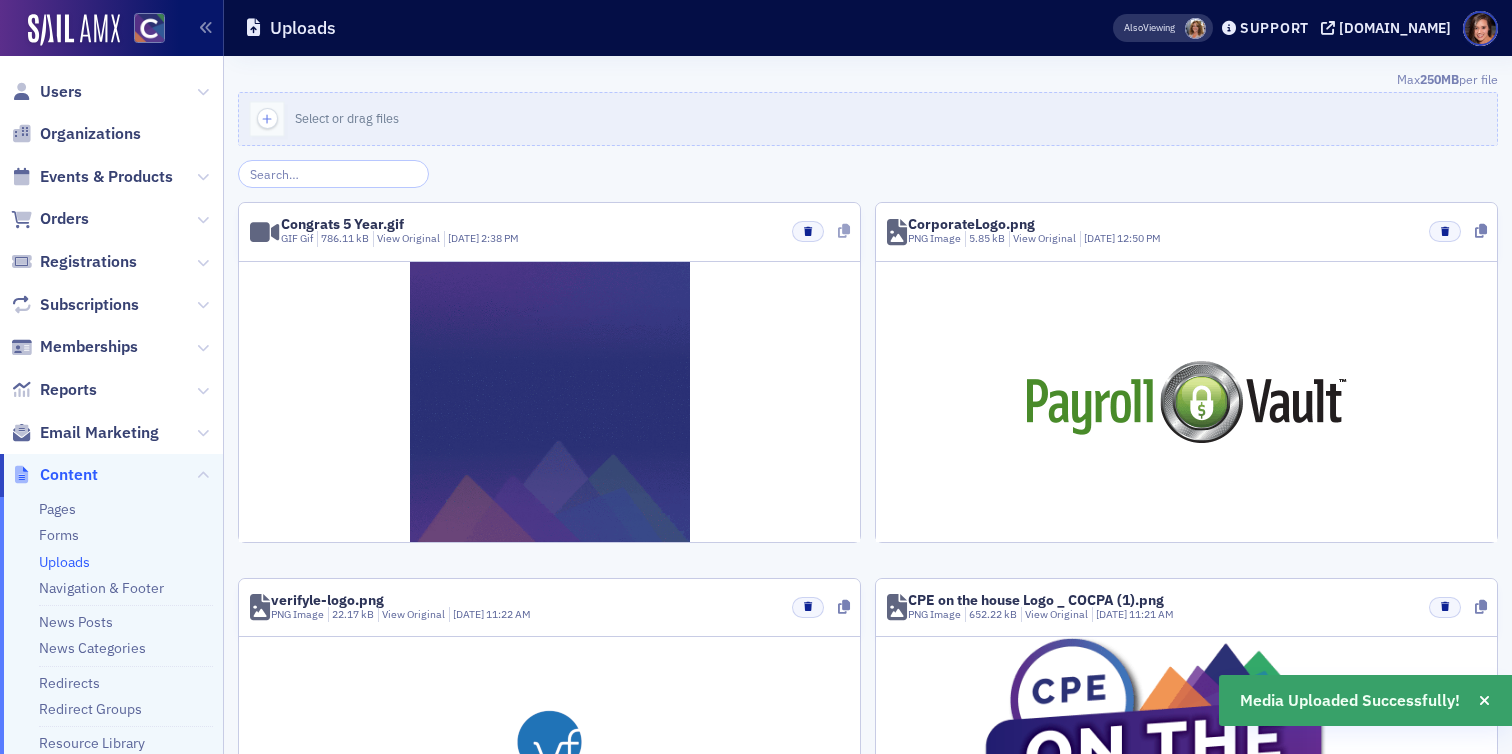 click 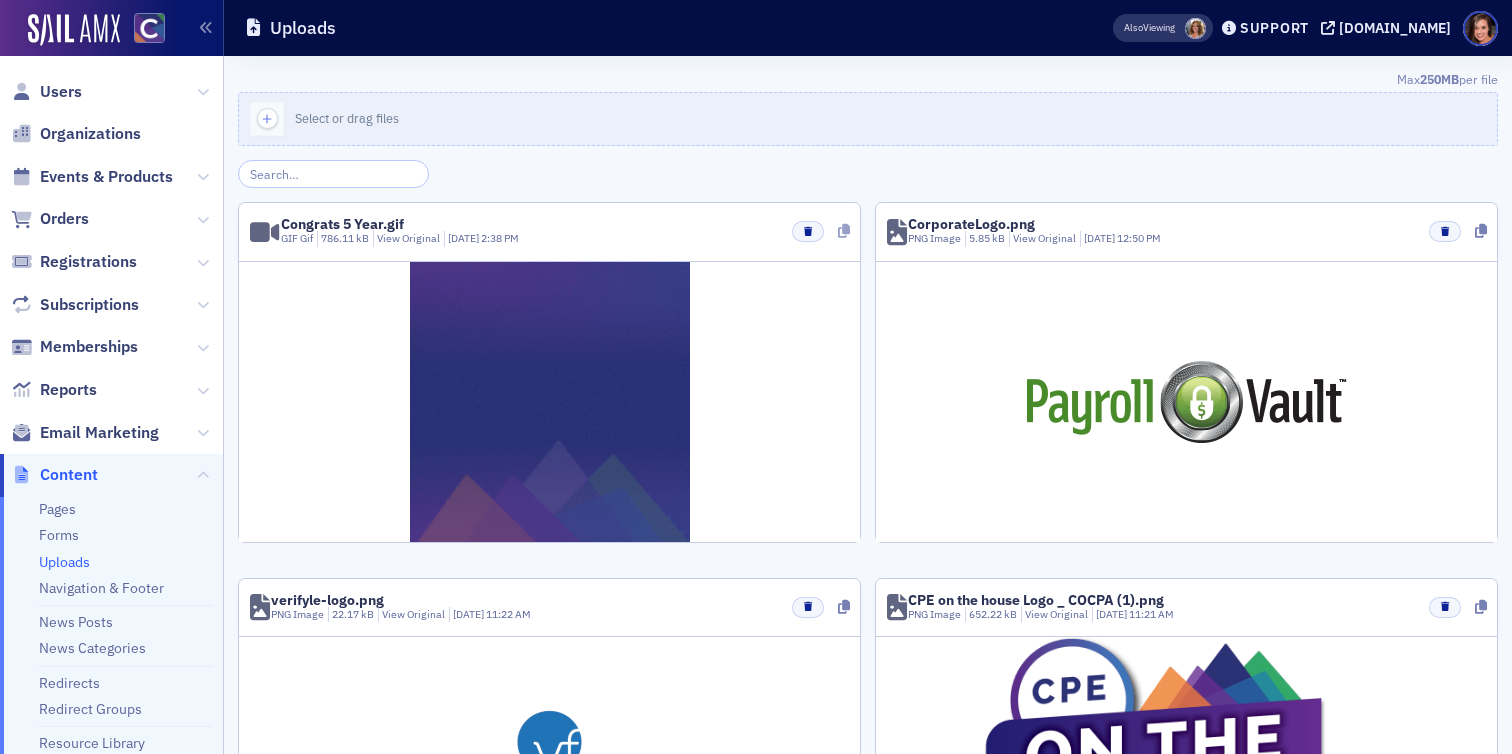 click 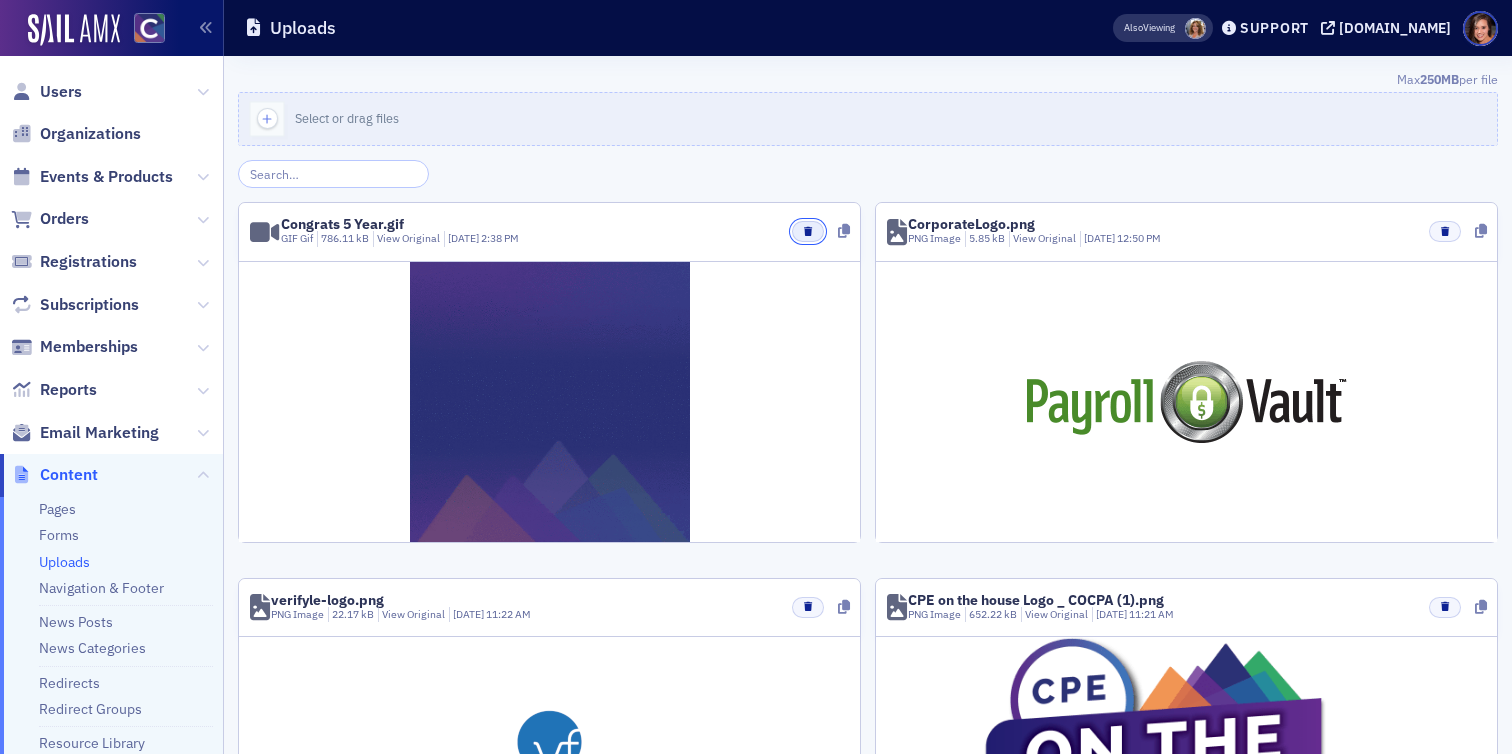 click 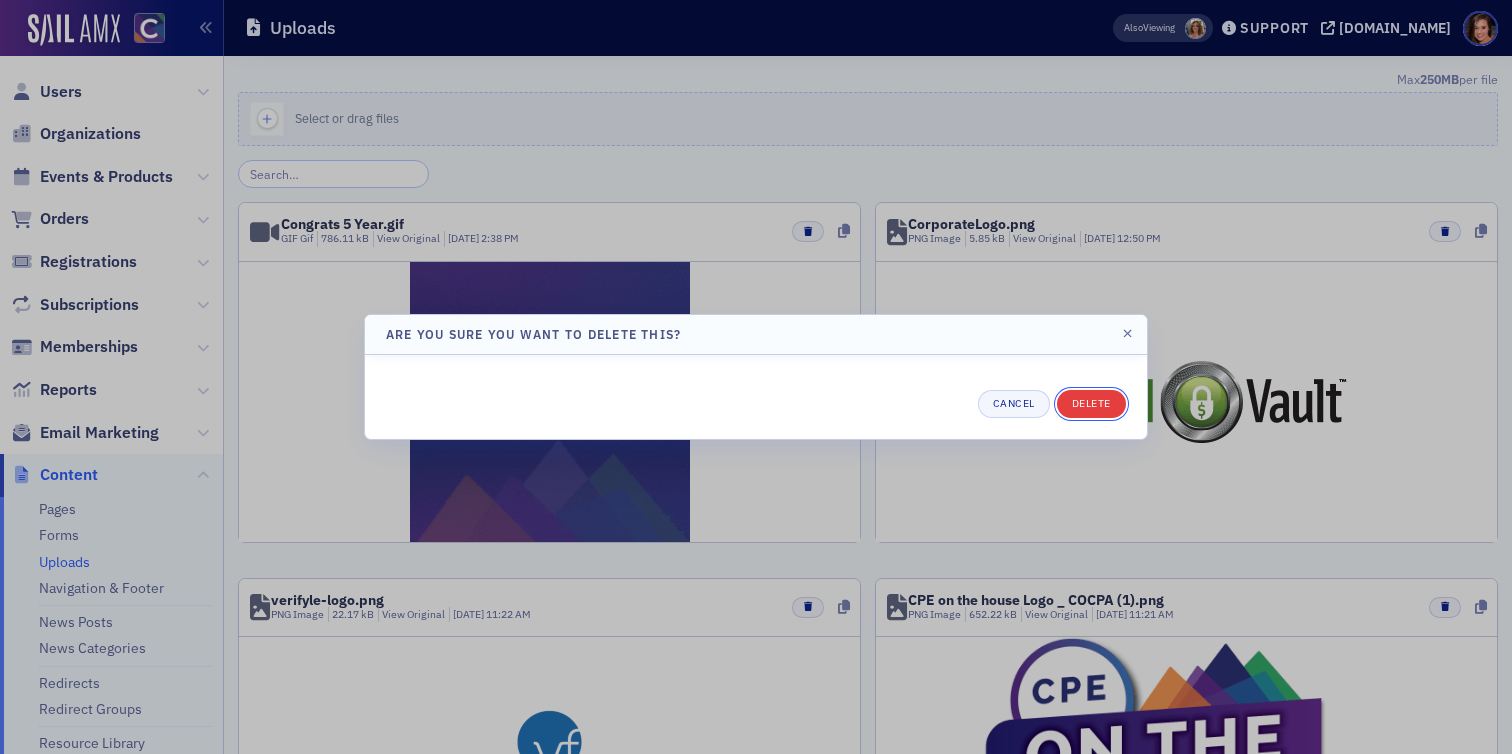 click on "Delete" at bounding box center (1091, 404) 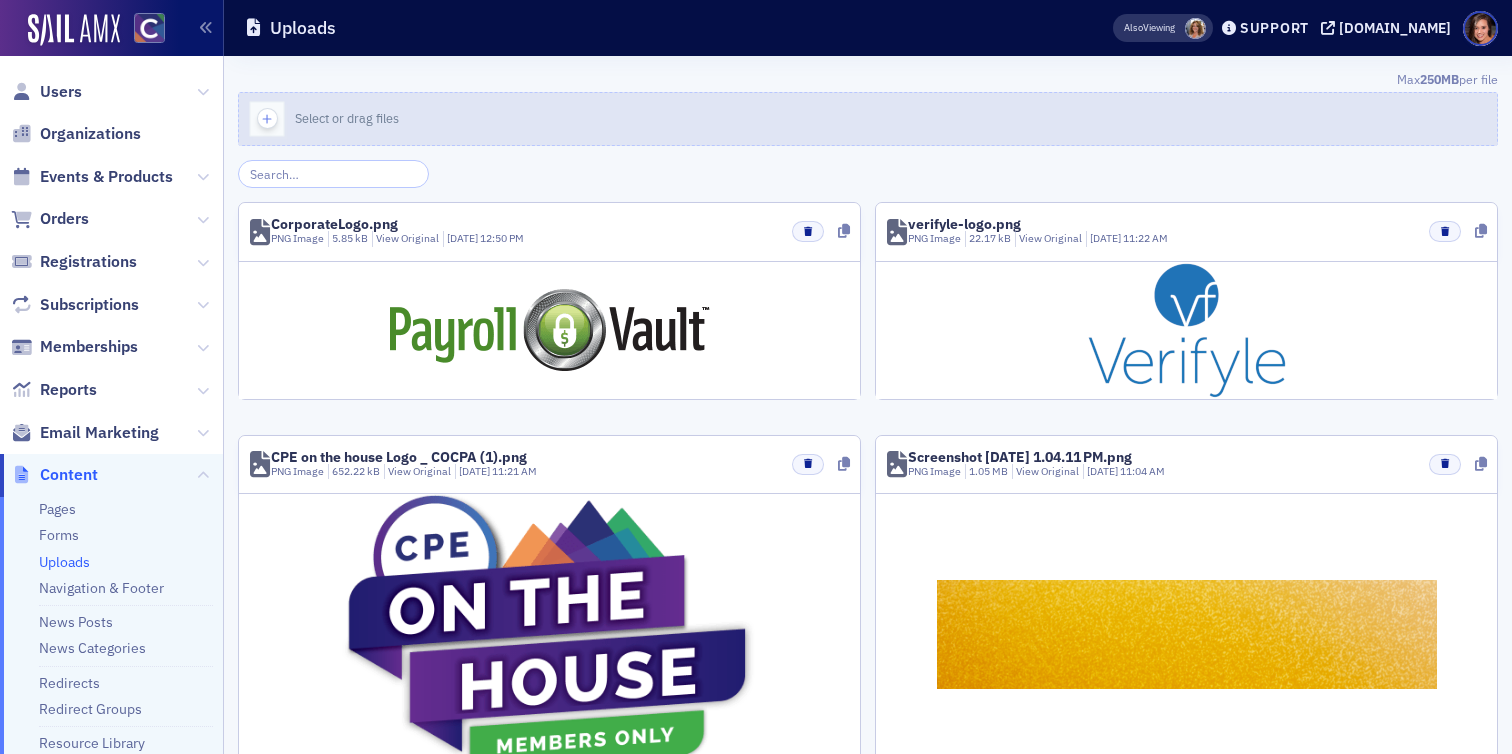 click on "Select or drag files" 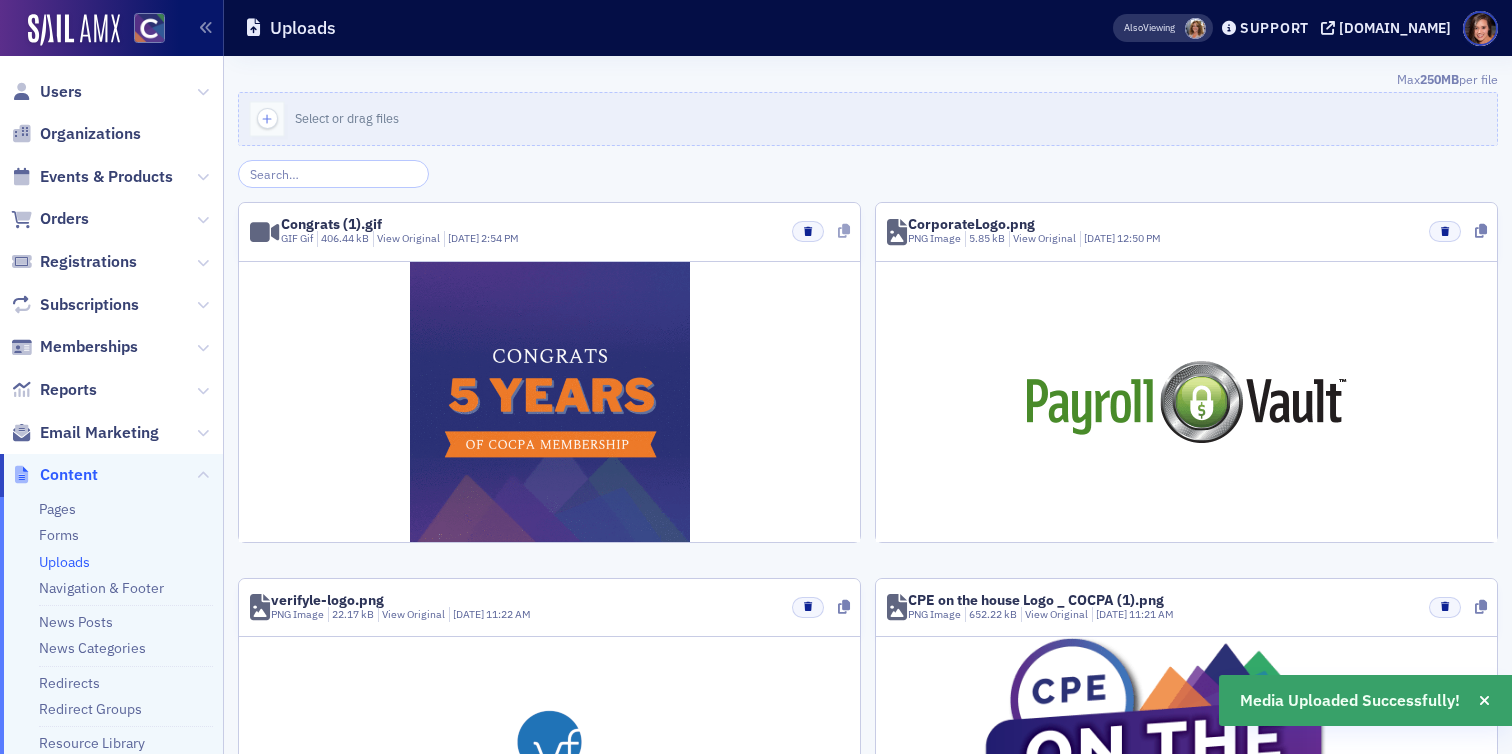 click 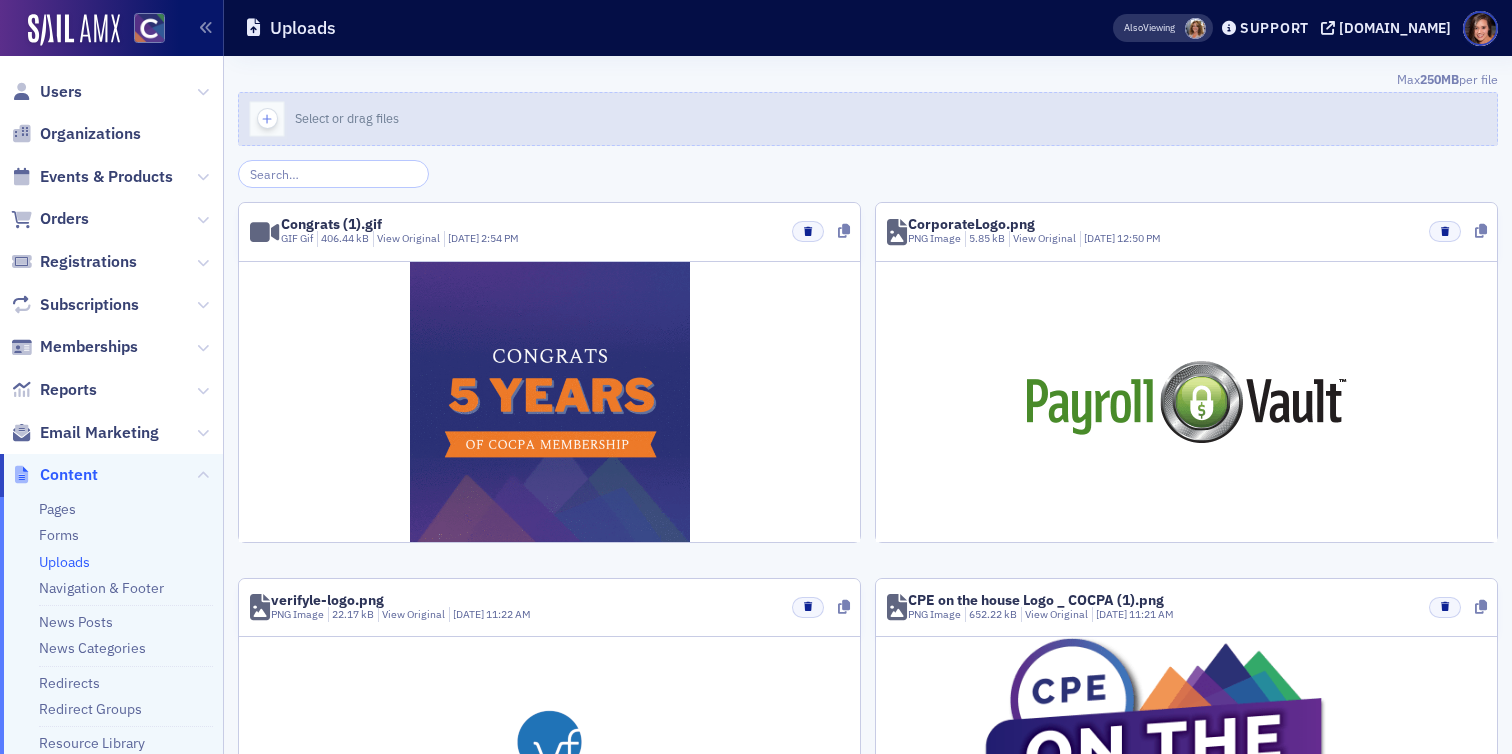 click on "Select or drag files" 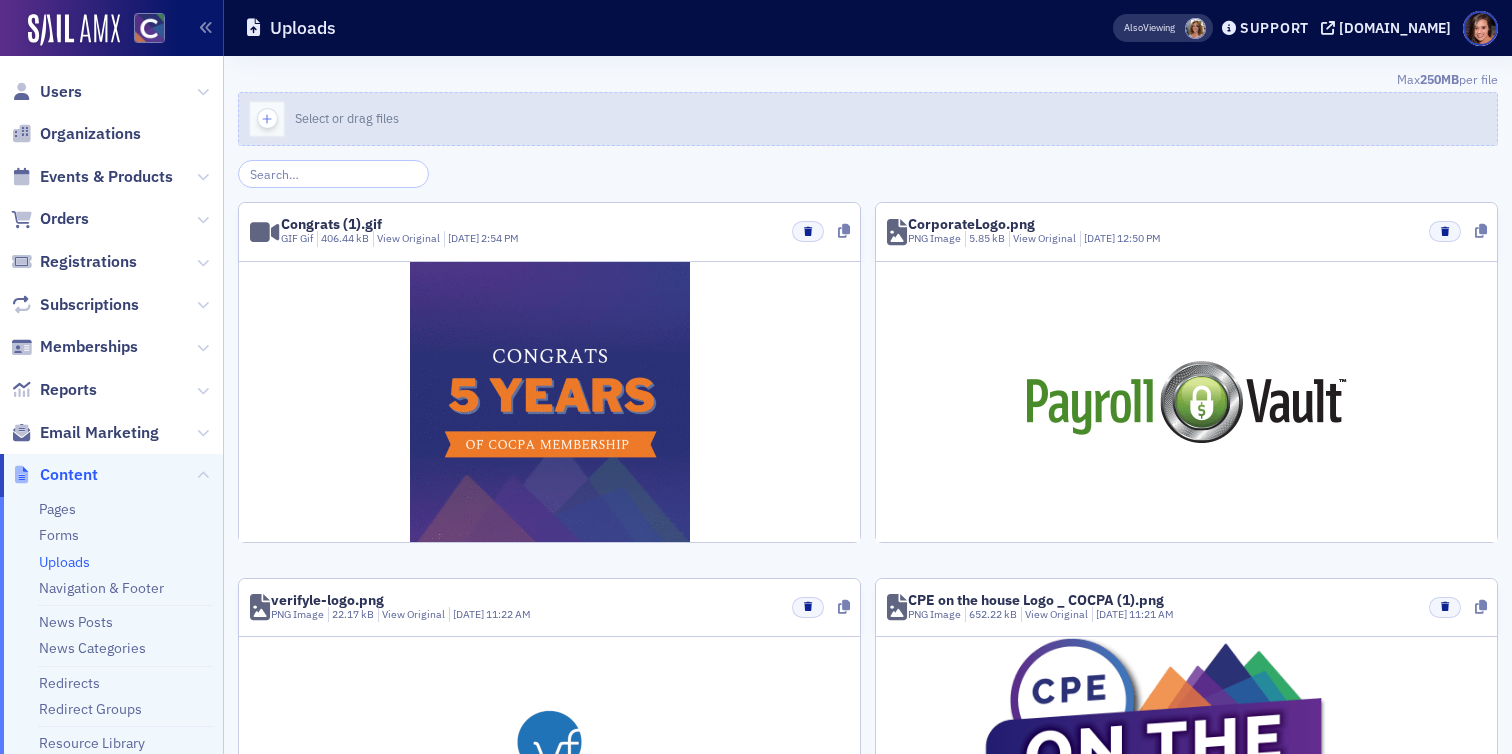 click on "Select or drag files" 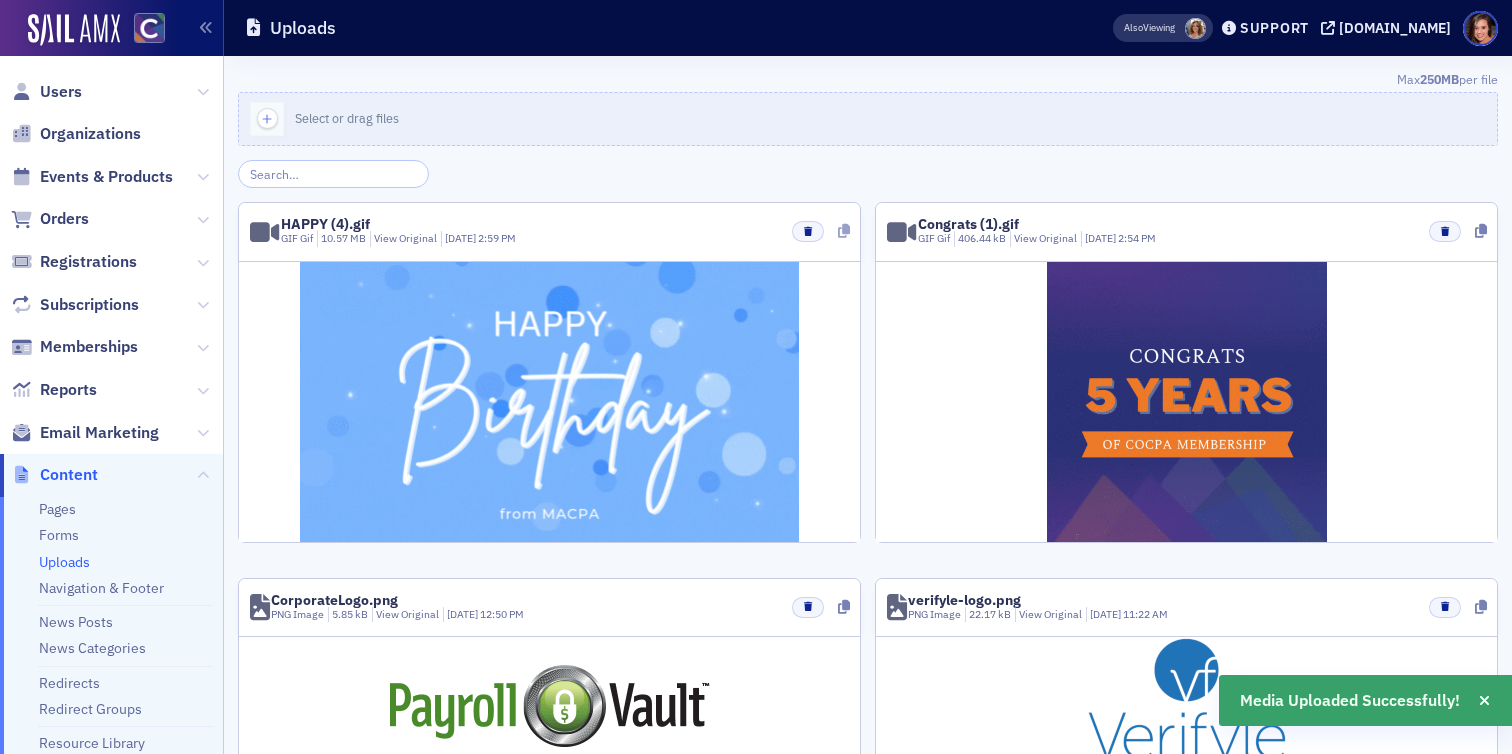 click 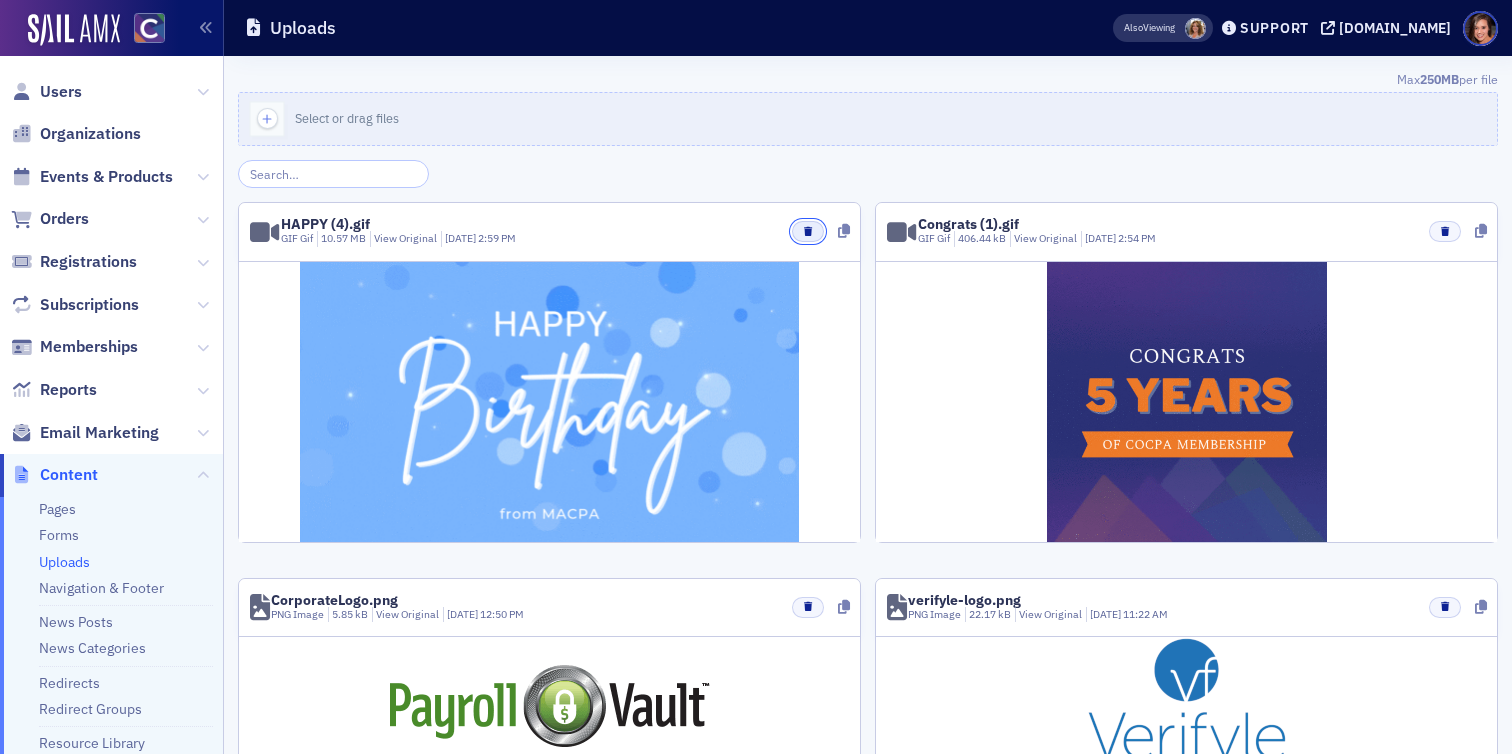 click 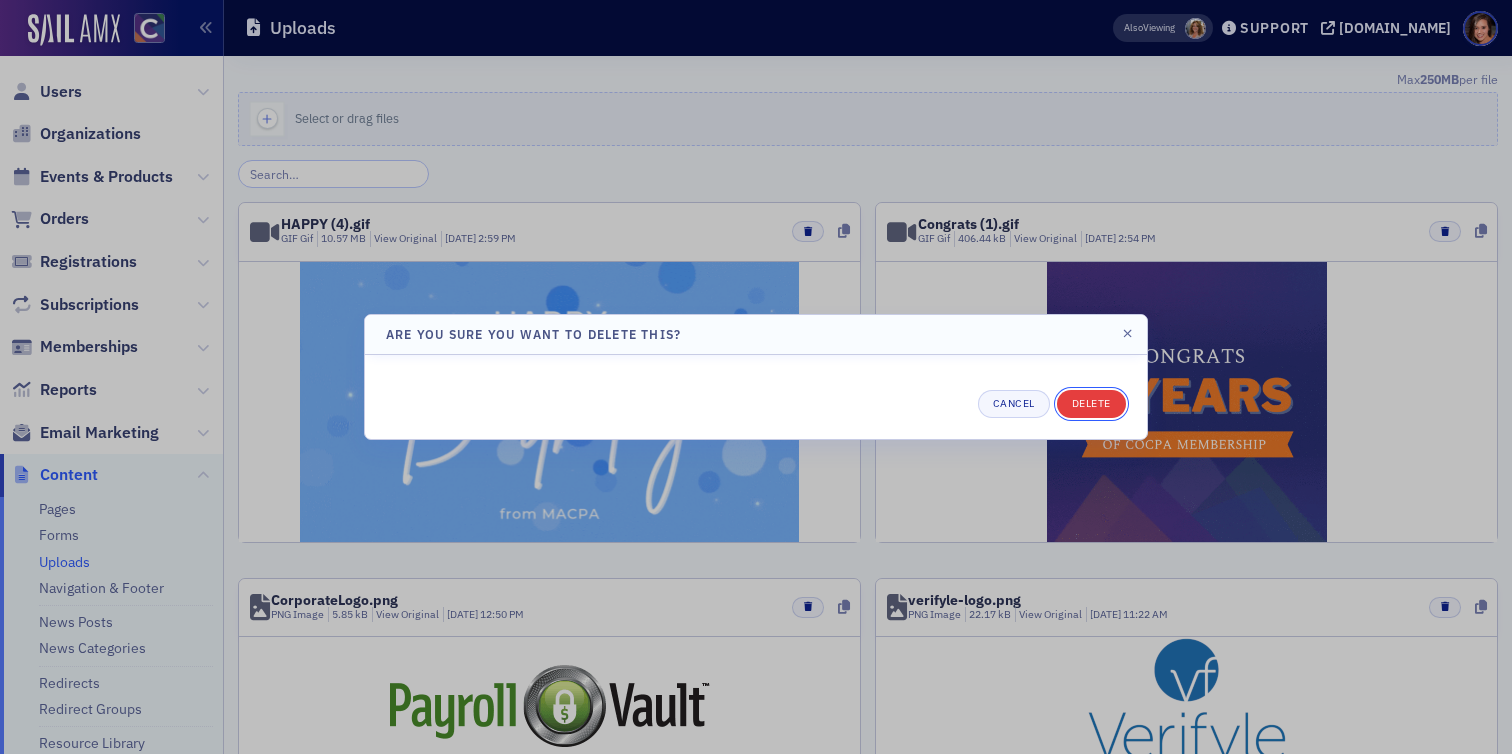click on "Delete" at bounding box center [1091, 404] 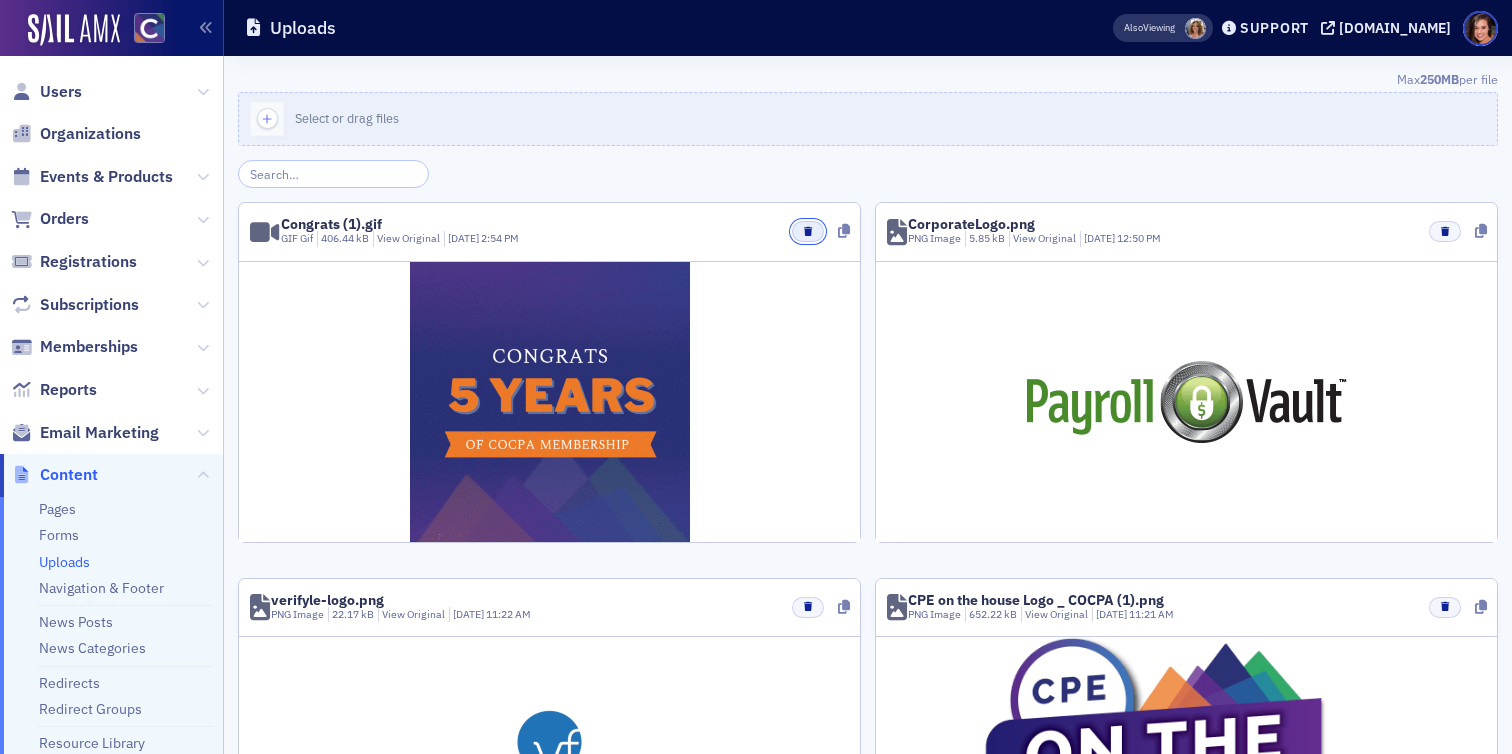 click 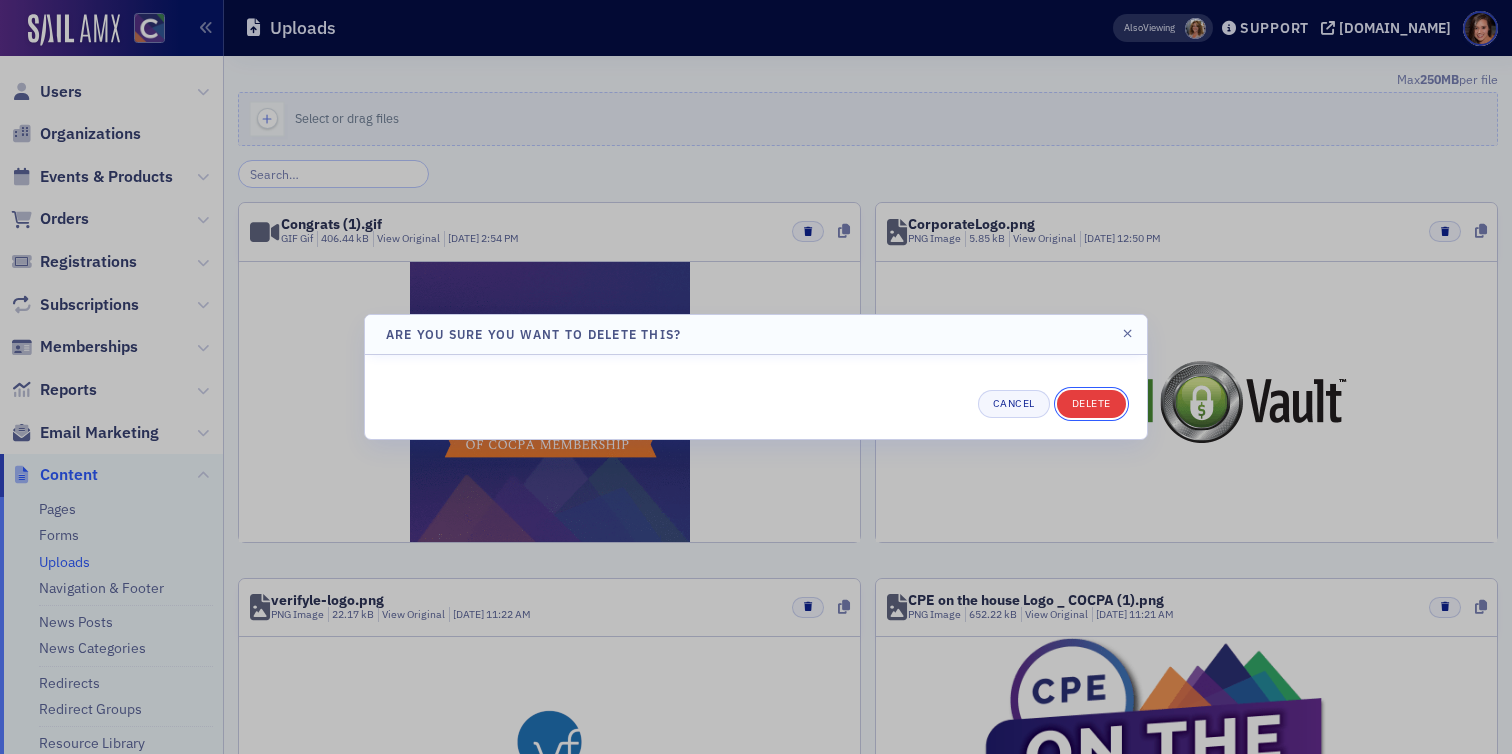 click on "Delete" at bounding box center (1091, 404) 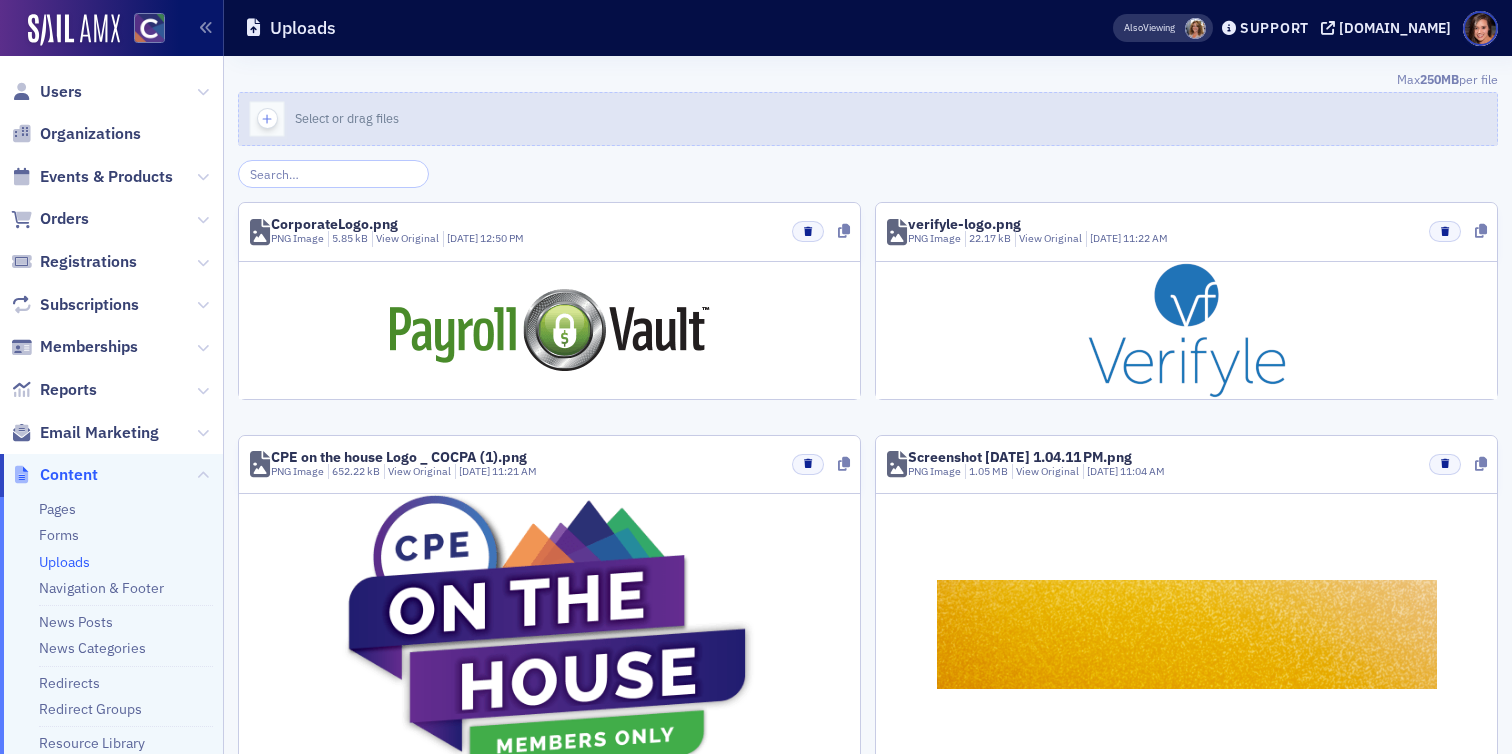 click on "Select or drag files" 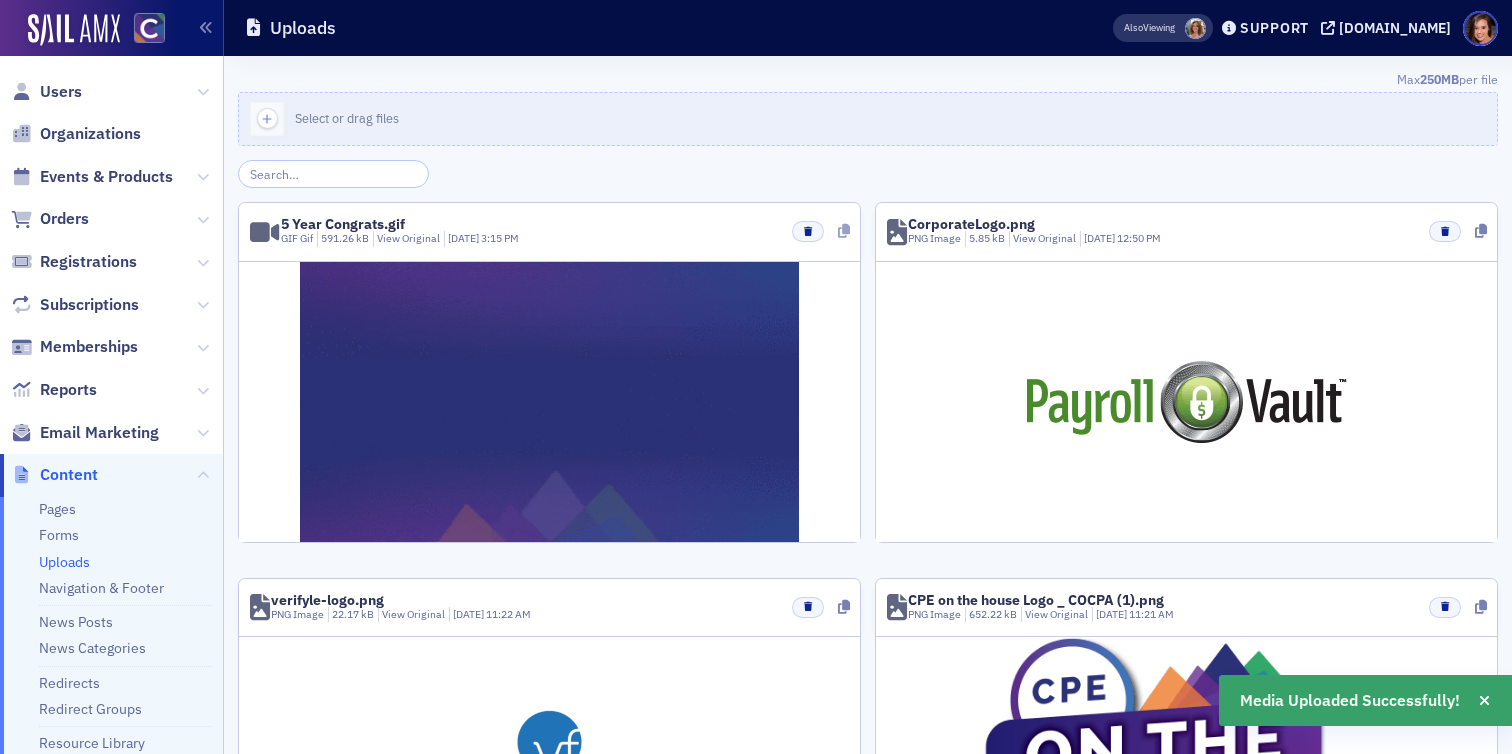 click 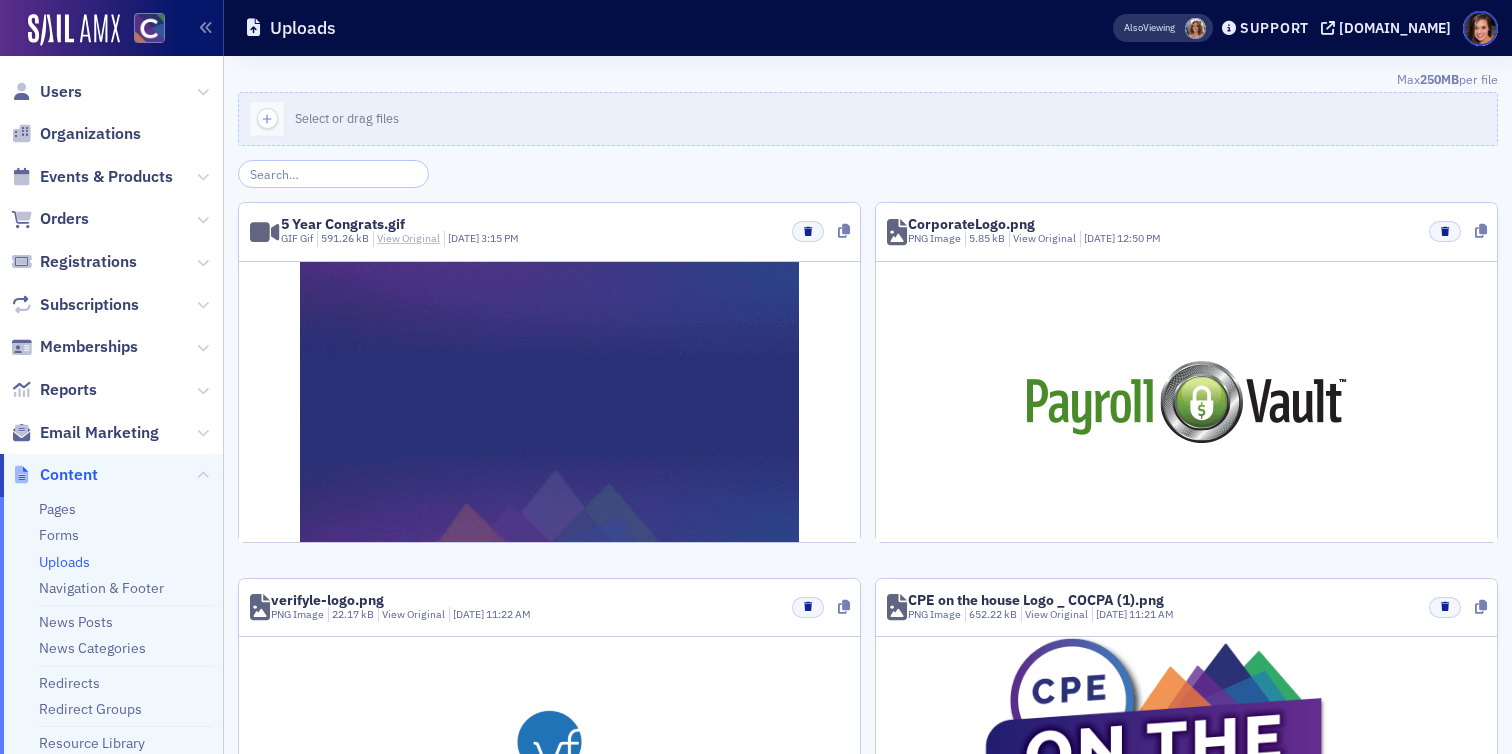 click on "View Original" 